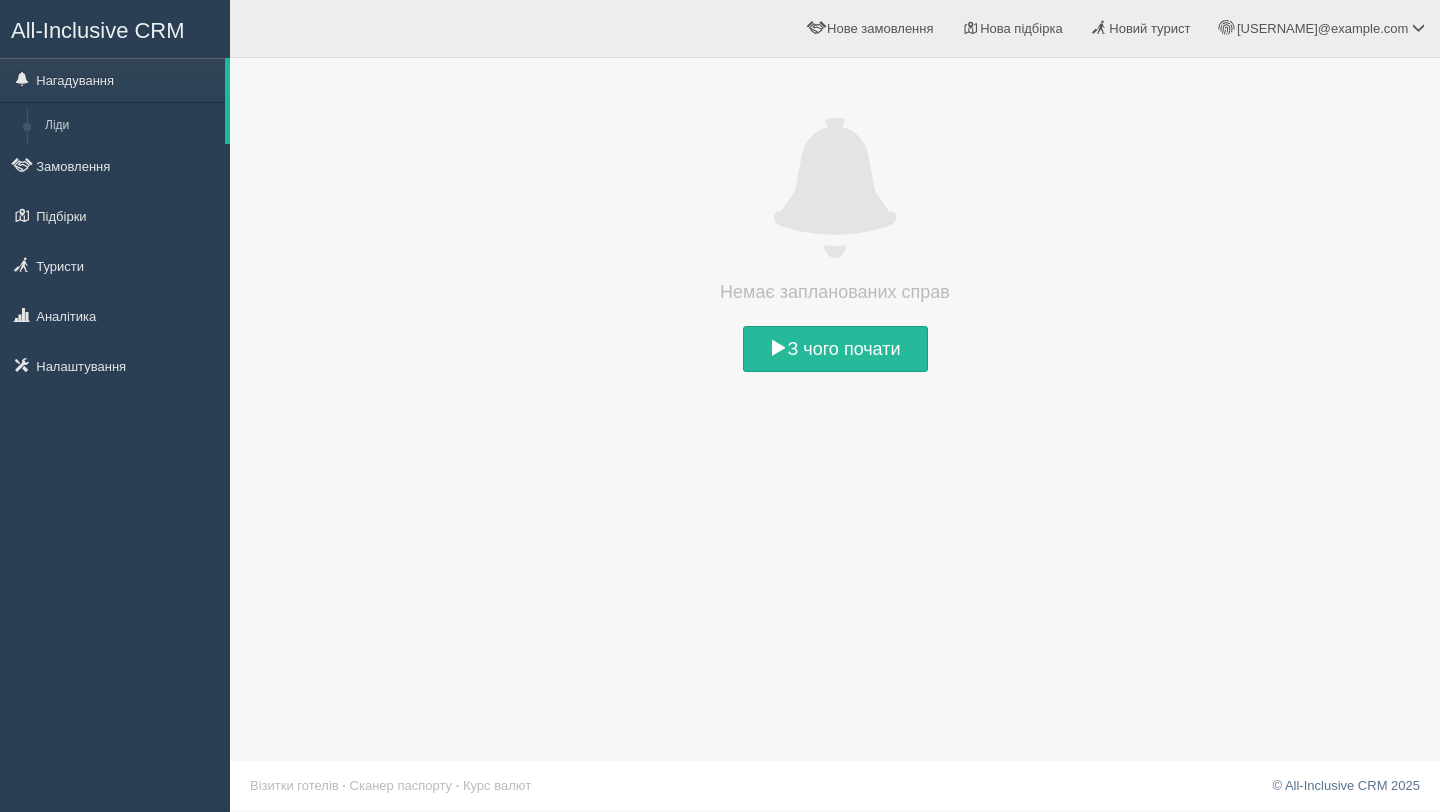 scroll, scrollTop: 0, scrollLeft: 0, axis: both 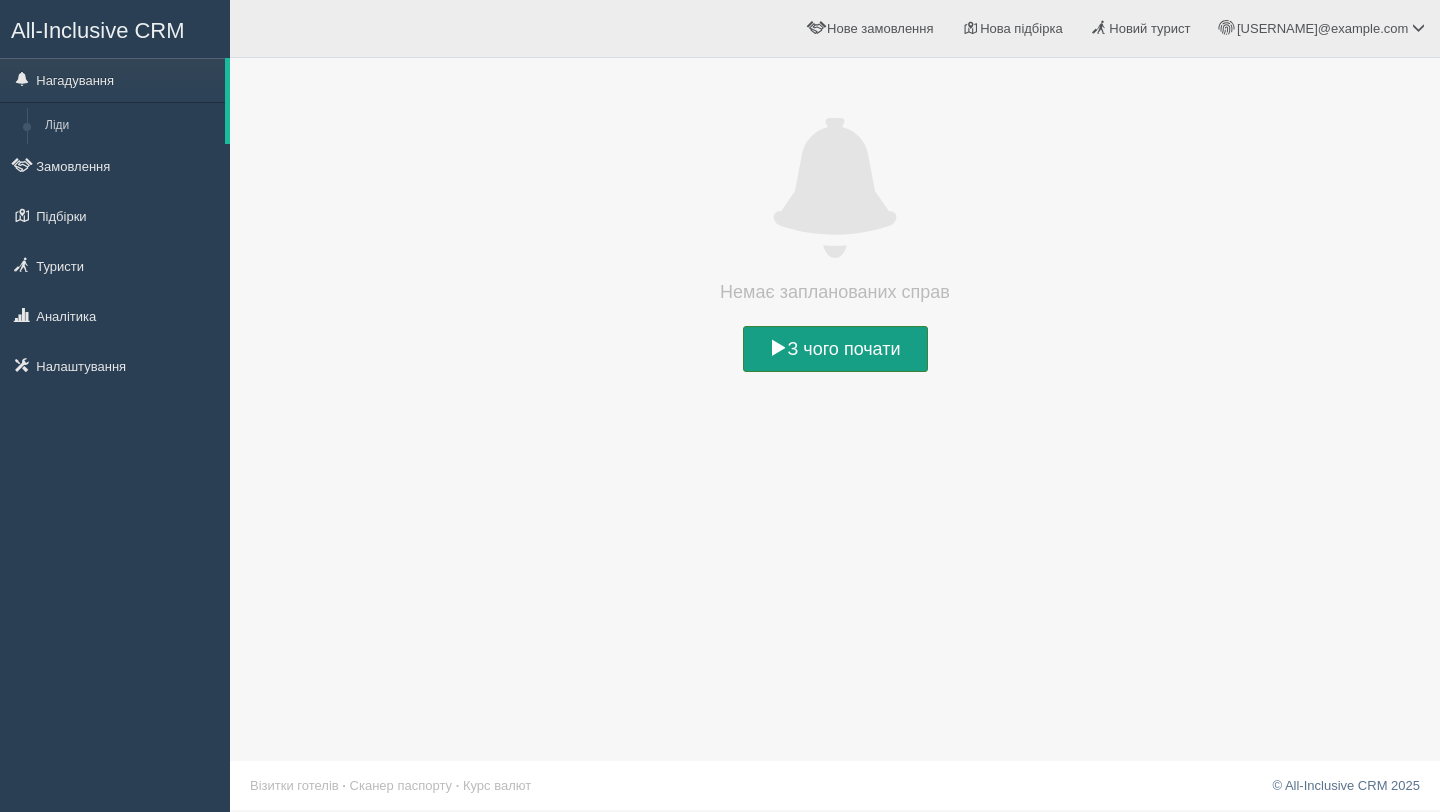 click on "З чого почати" at bounding box center [835, 349] 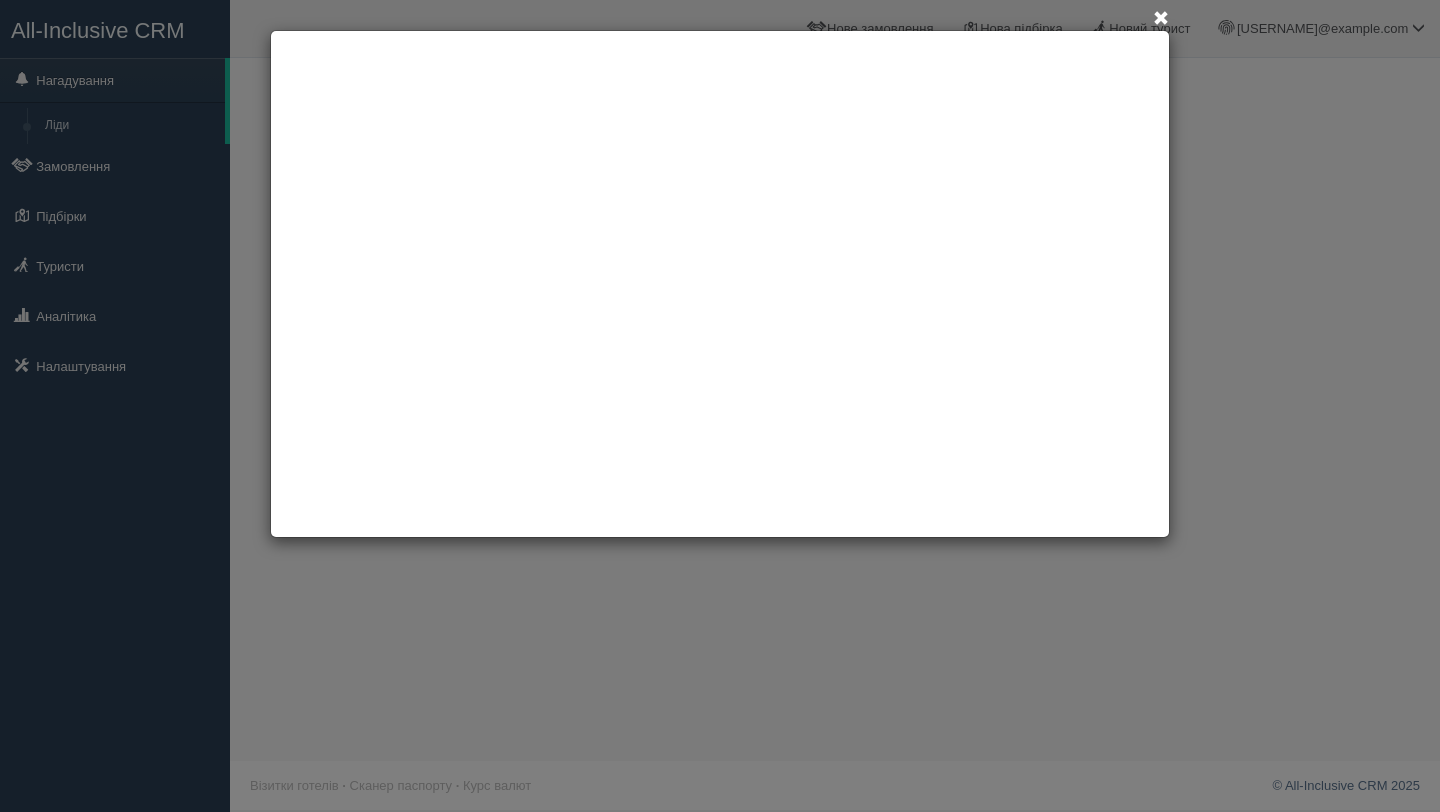 click at bounding box center (1161, 19) 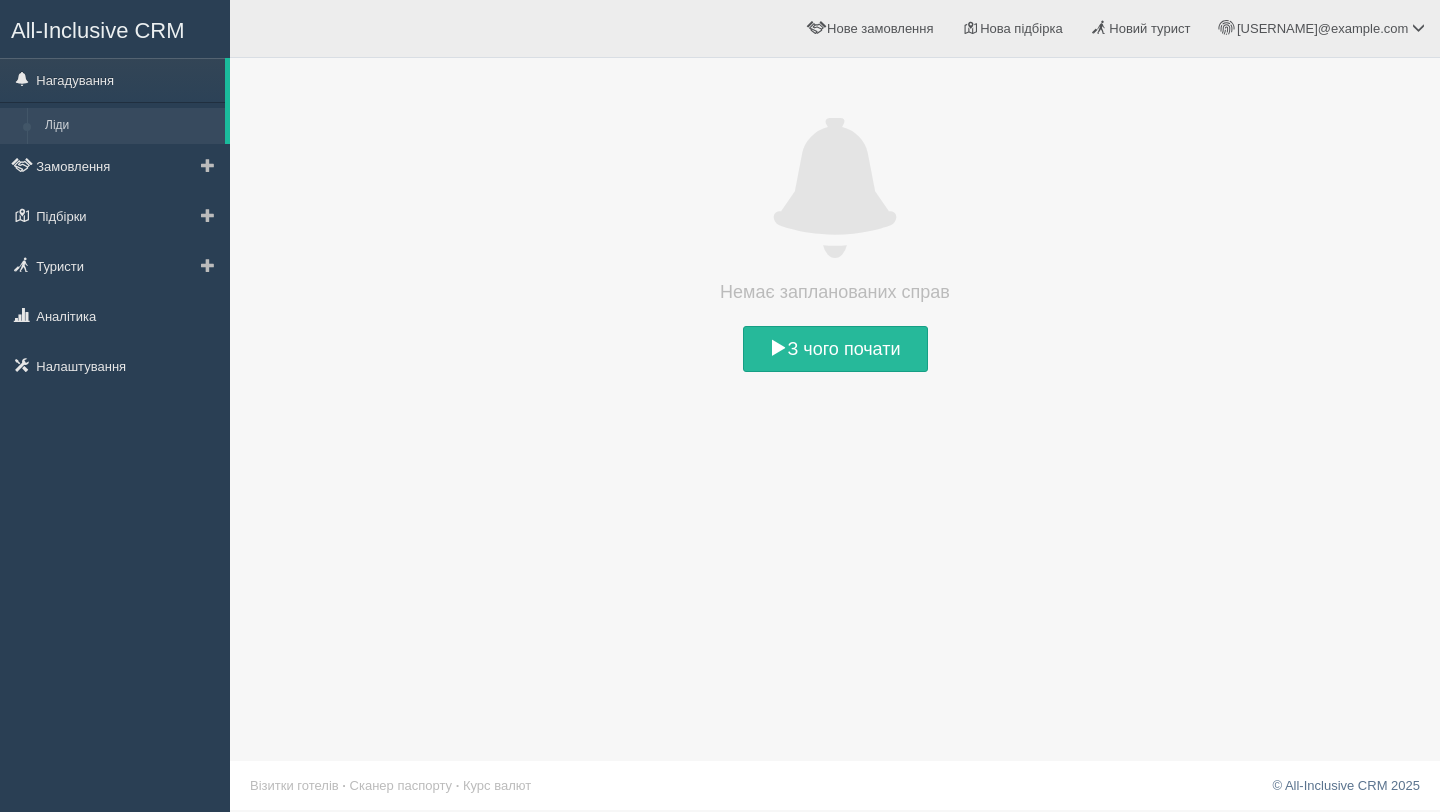 click on "Ліди" at bounding box center (130, 126) 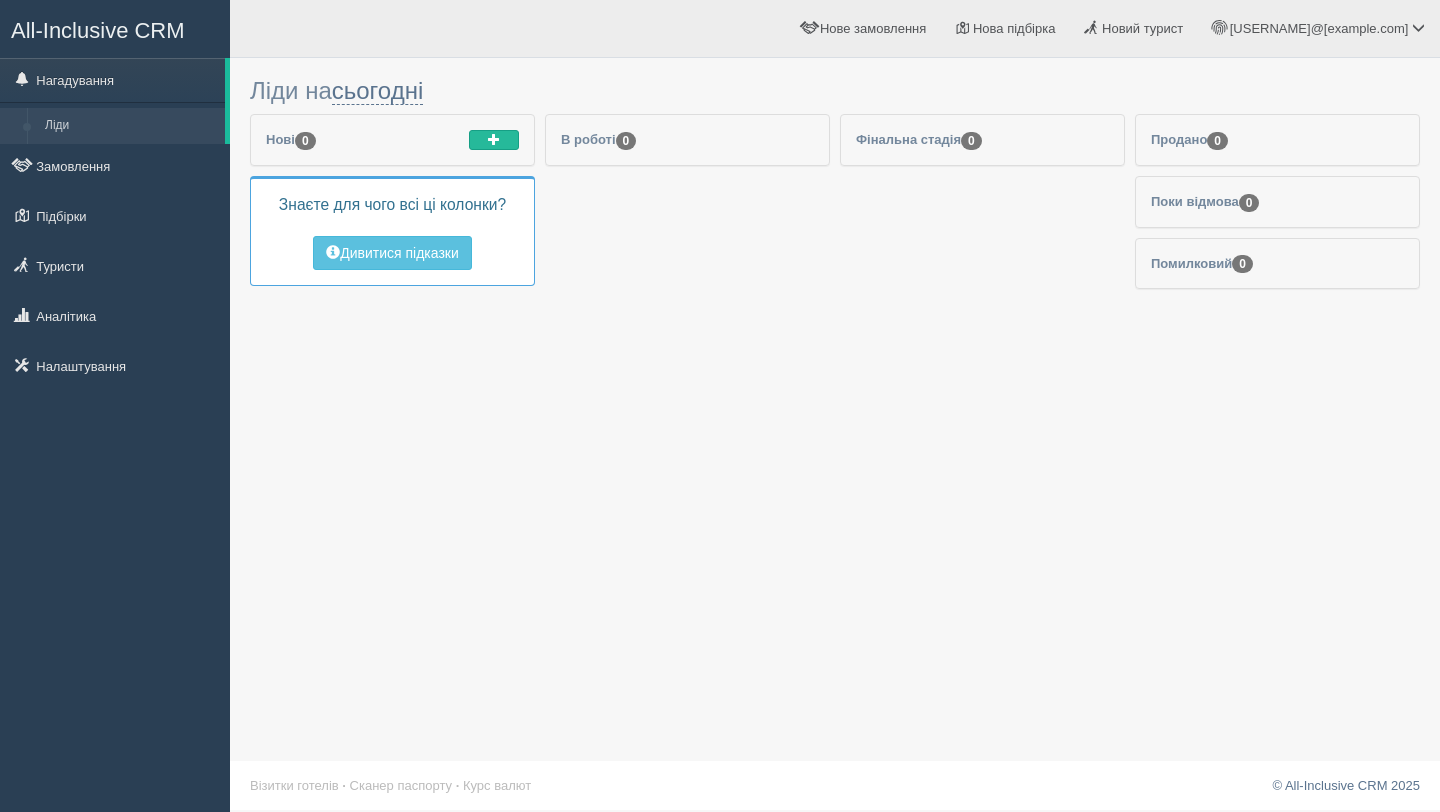 scroll, scrollTop: 0, scrollLeft: 0, axis: both 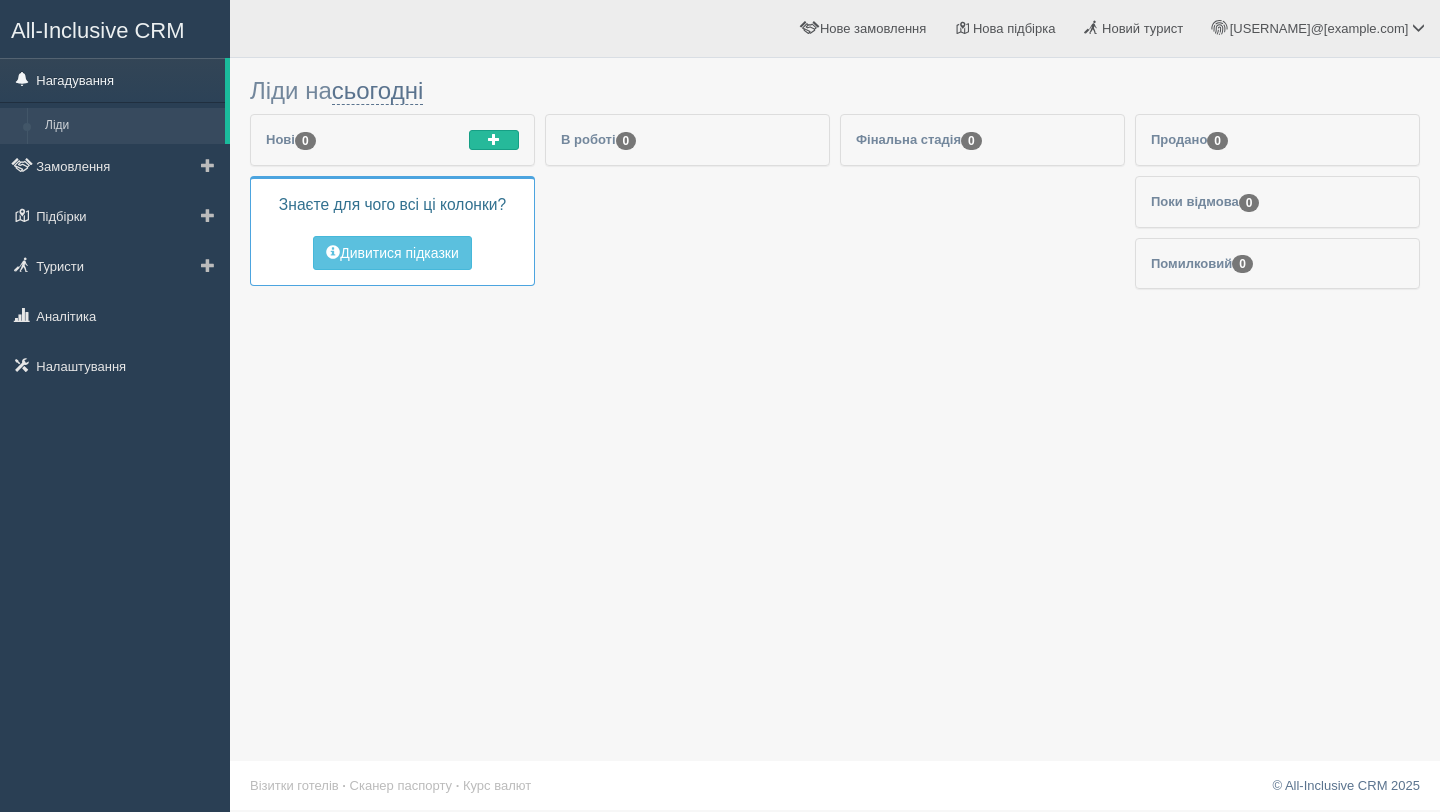 click on "Нагадування" at bounding box center (112, 80) 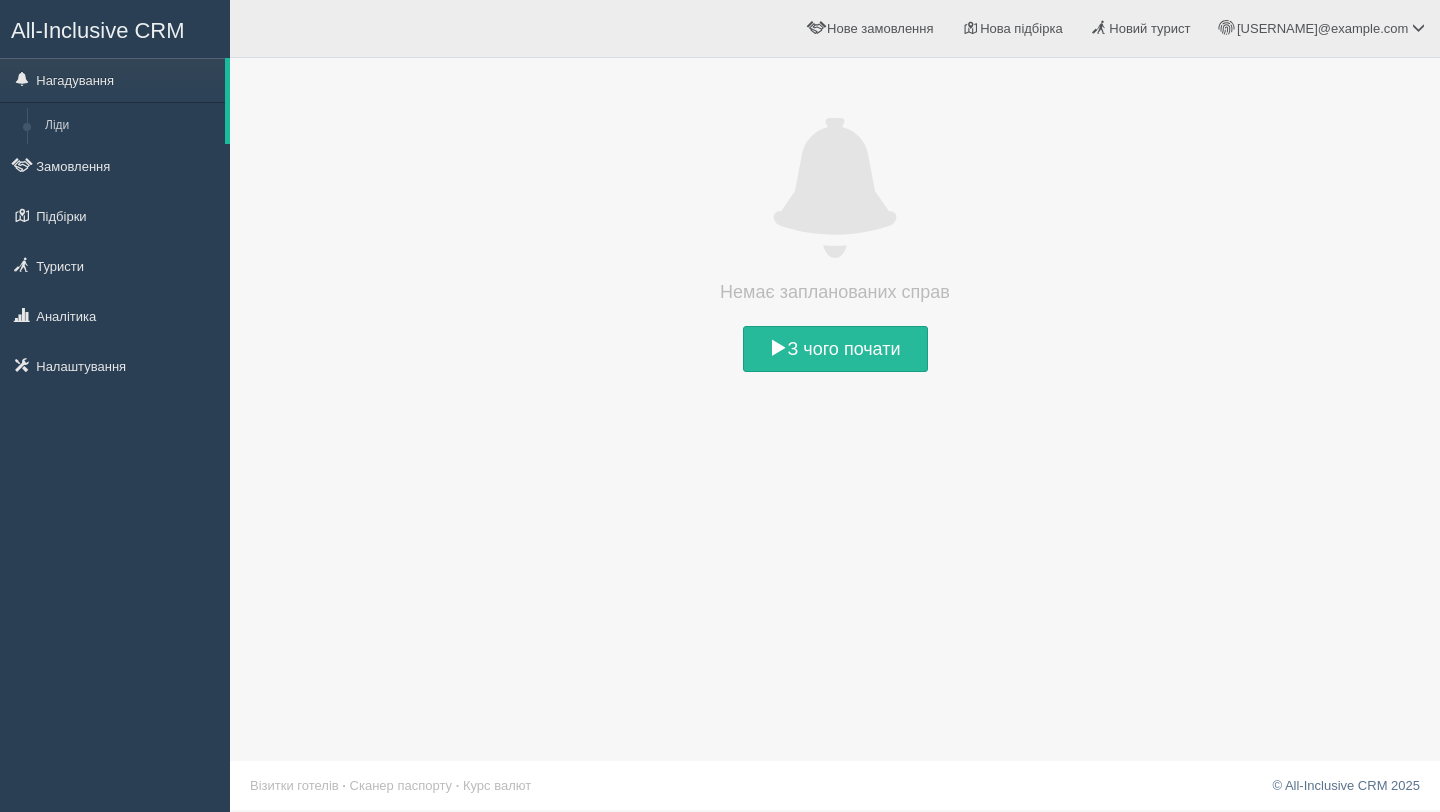 scroll, scrollTop: 0, scrollLeft: 0, axis: both 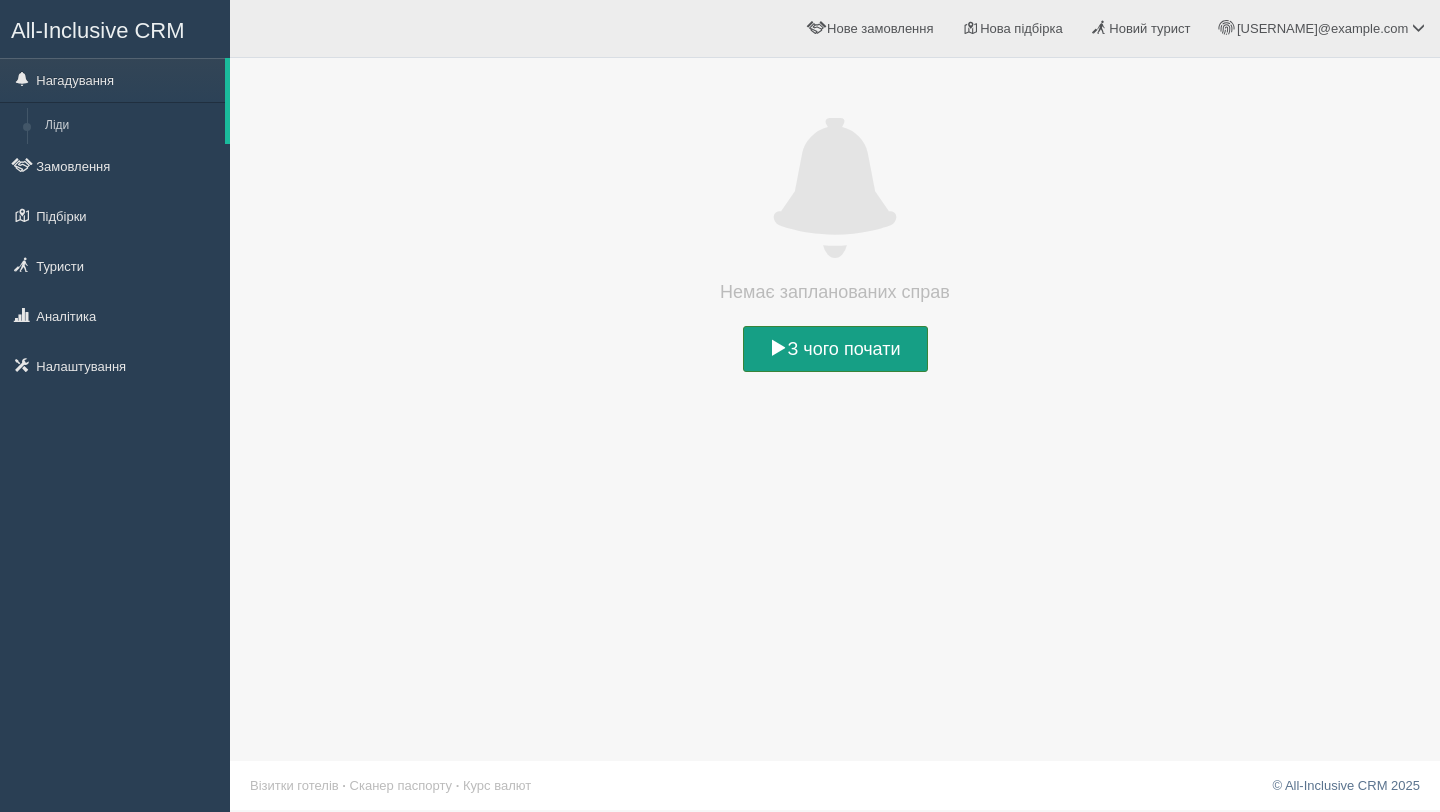 click on "З чого почати" at bounding box center (835, 349) 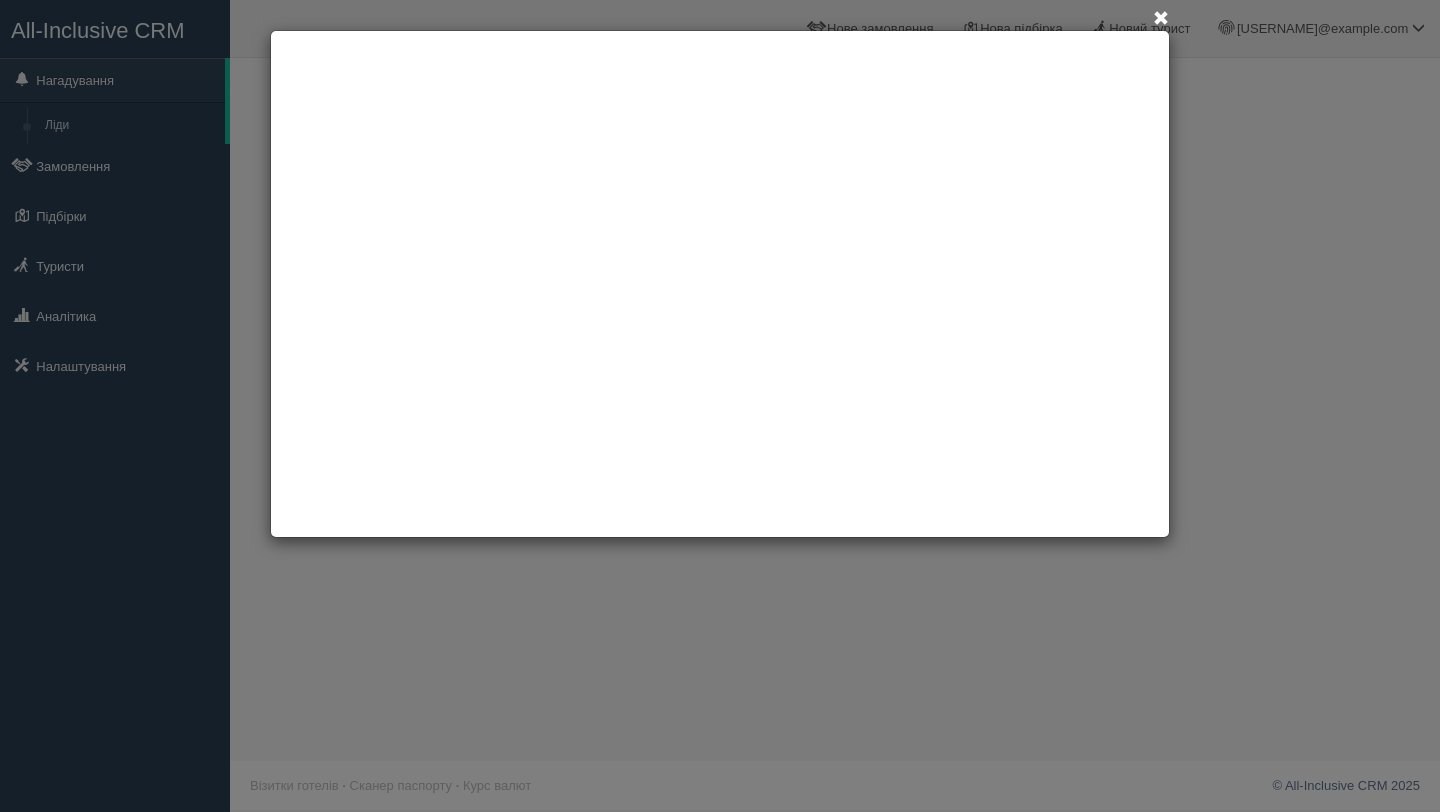 click at bounding box center [720, 406] 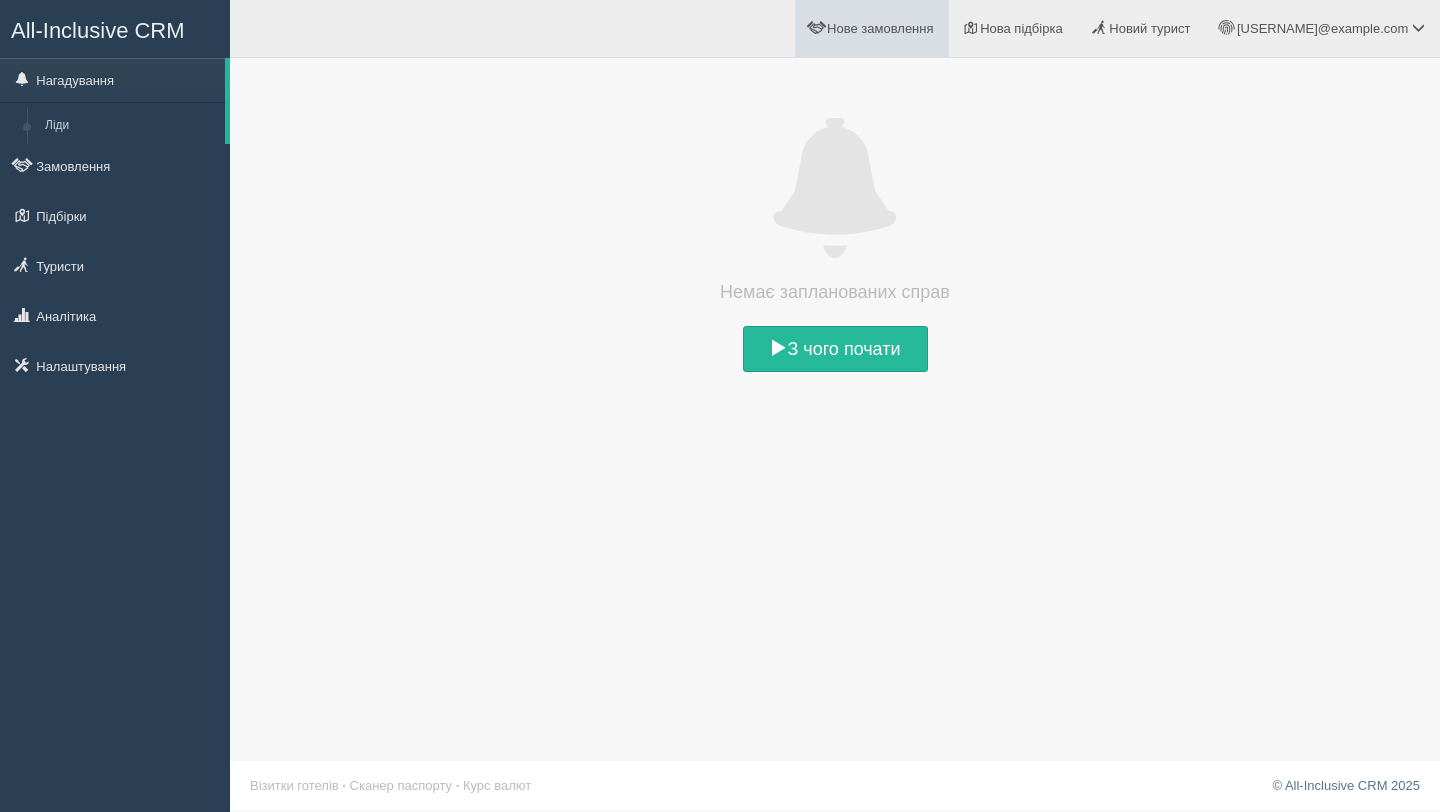 click on "Нове замовлення" at bounding box center (880, 28) 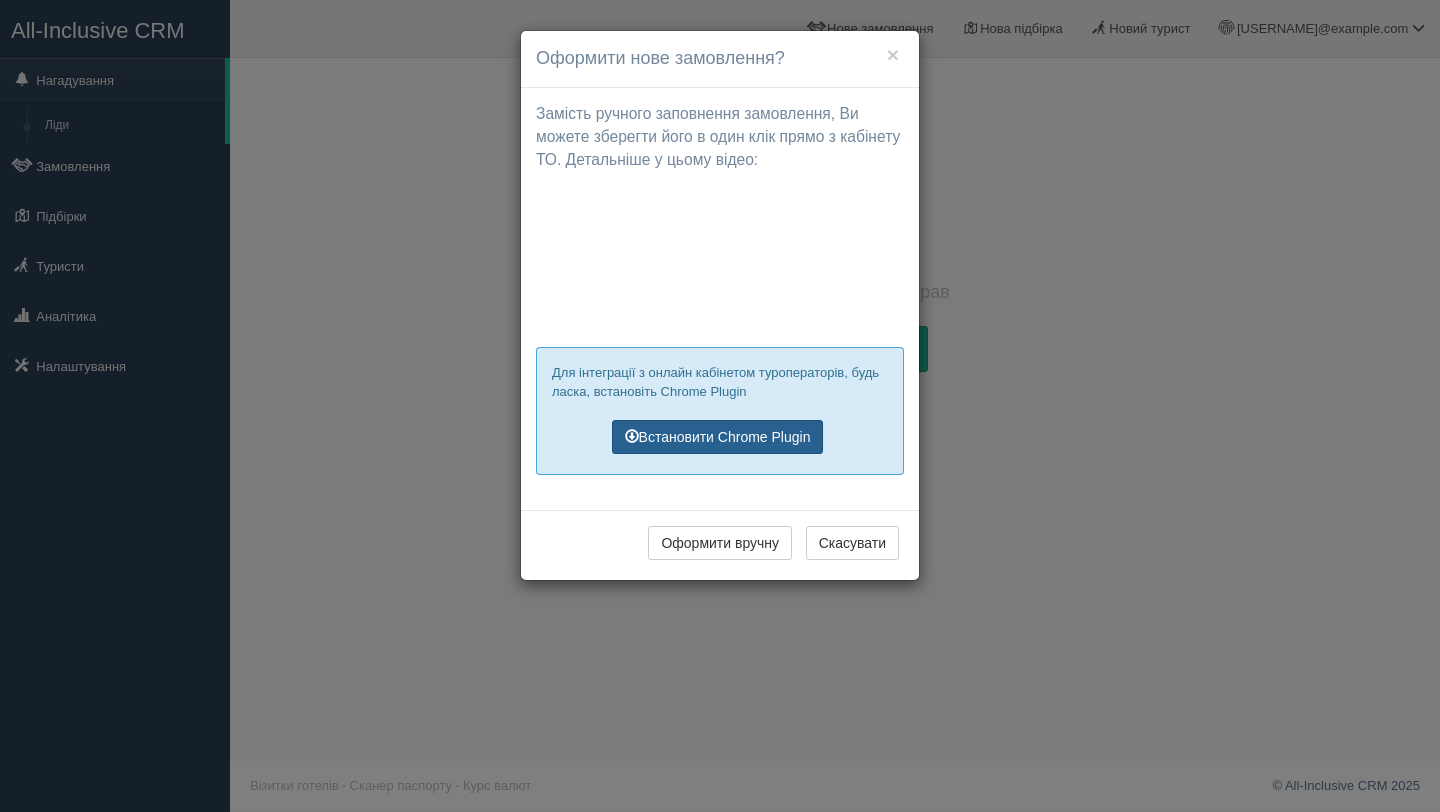 click on "Встановити Chrome Plugin" at bounding box center (718, 437) 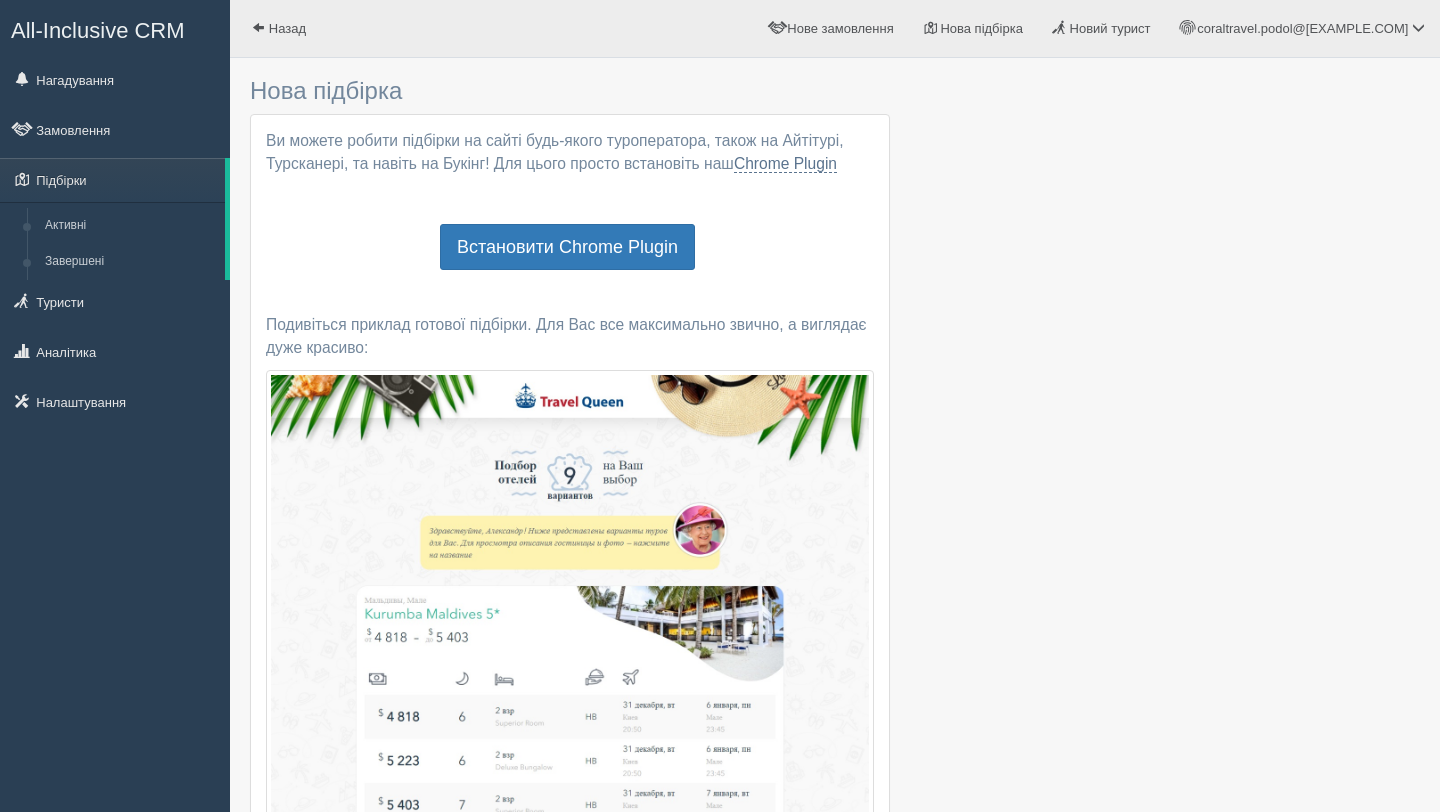 scroll, scrollTop: 0, scrollLeft: 0, axis: both 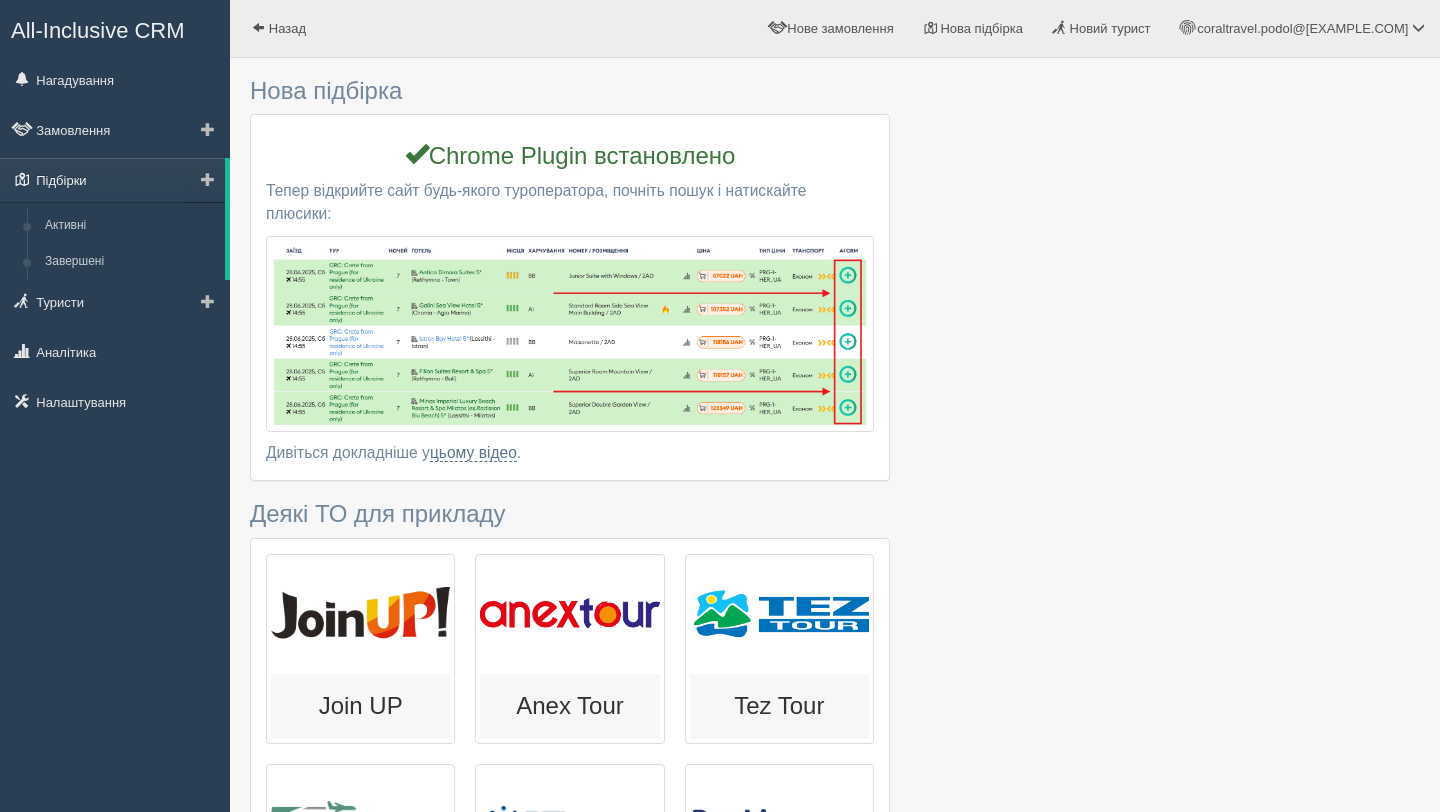 click on "Підбірки" at bounding box center (112, 180) 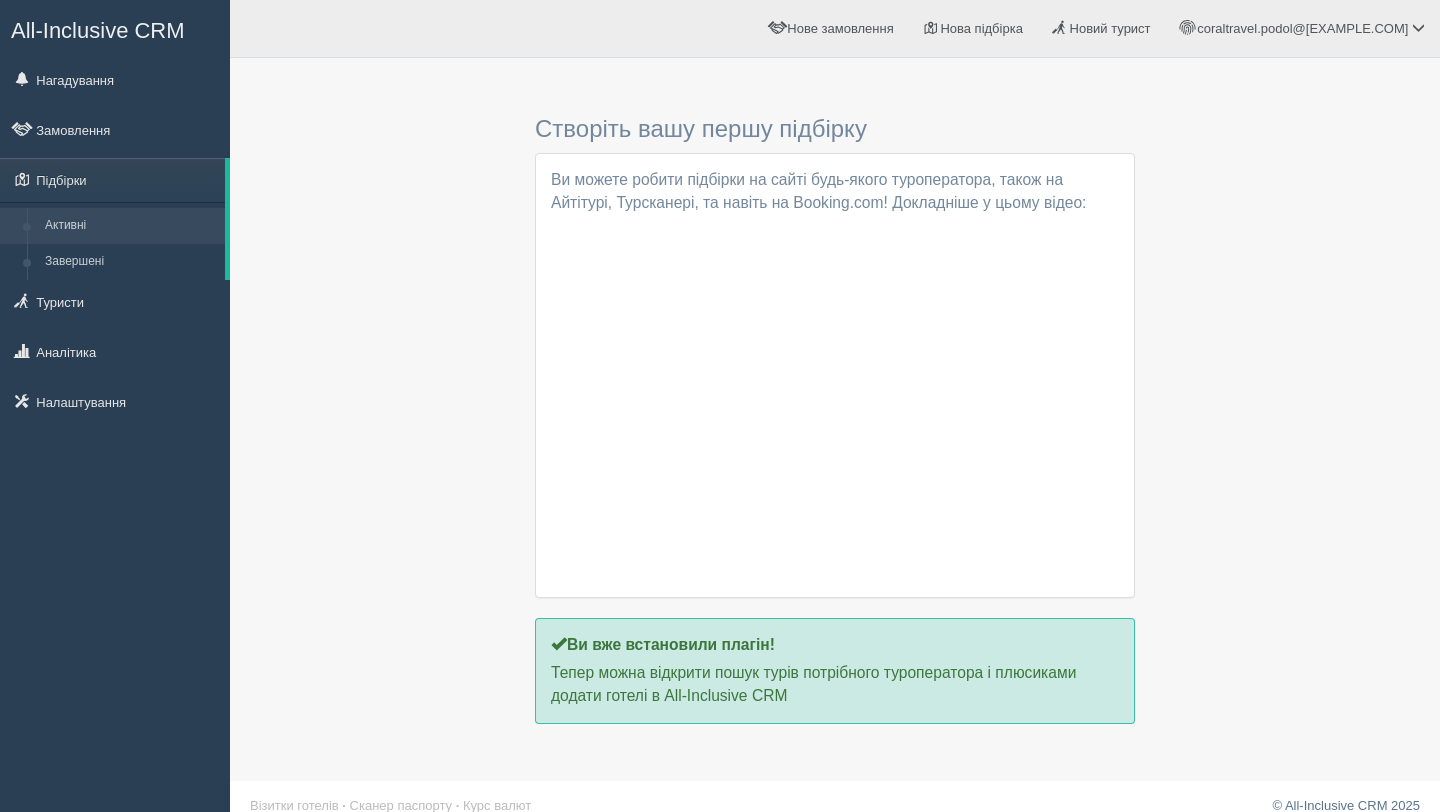 scroll, scrollTop: 0, scrollLeft: 0, axis: both 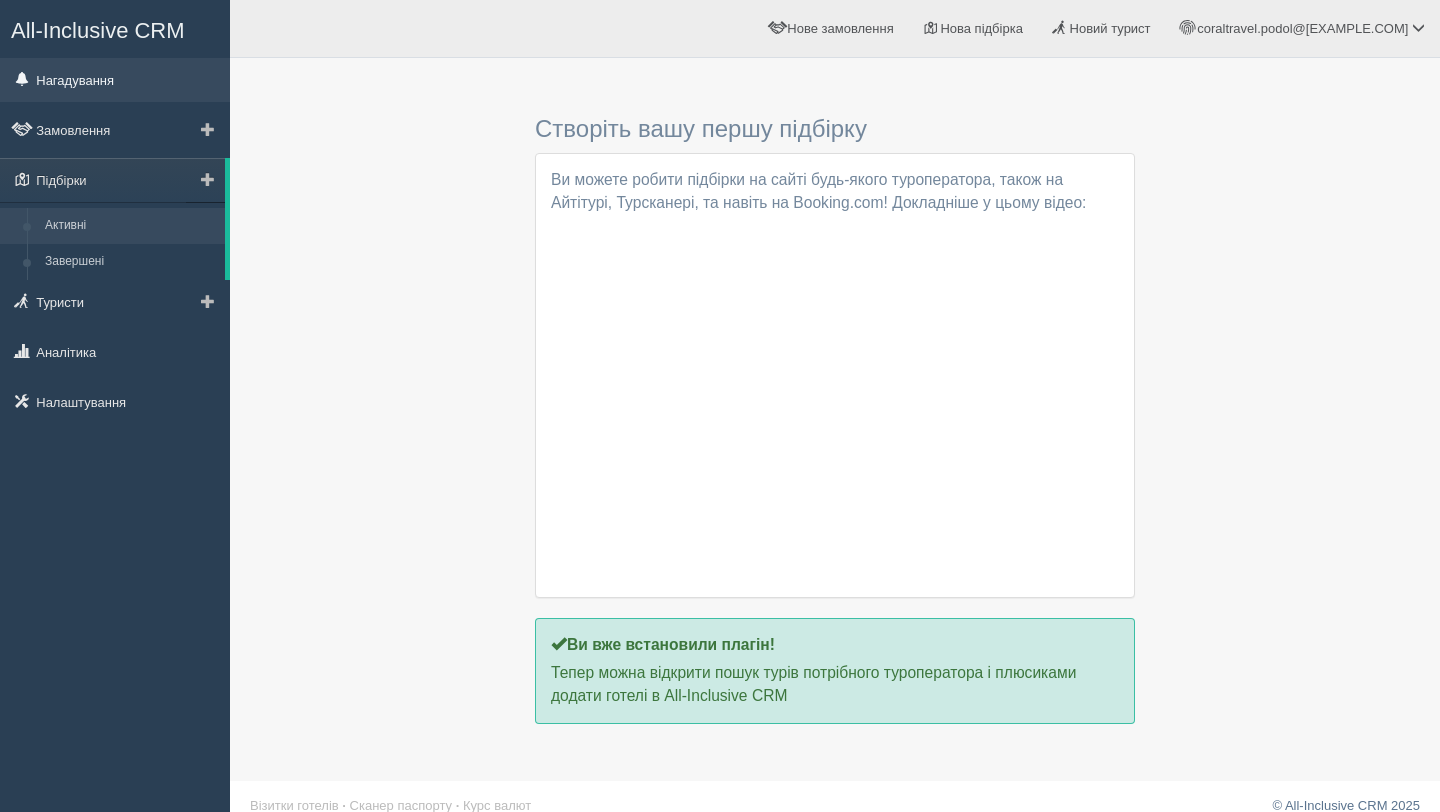 click on "Нагадування" at bounding box center (115, 80) 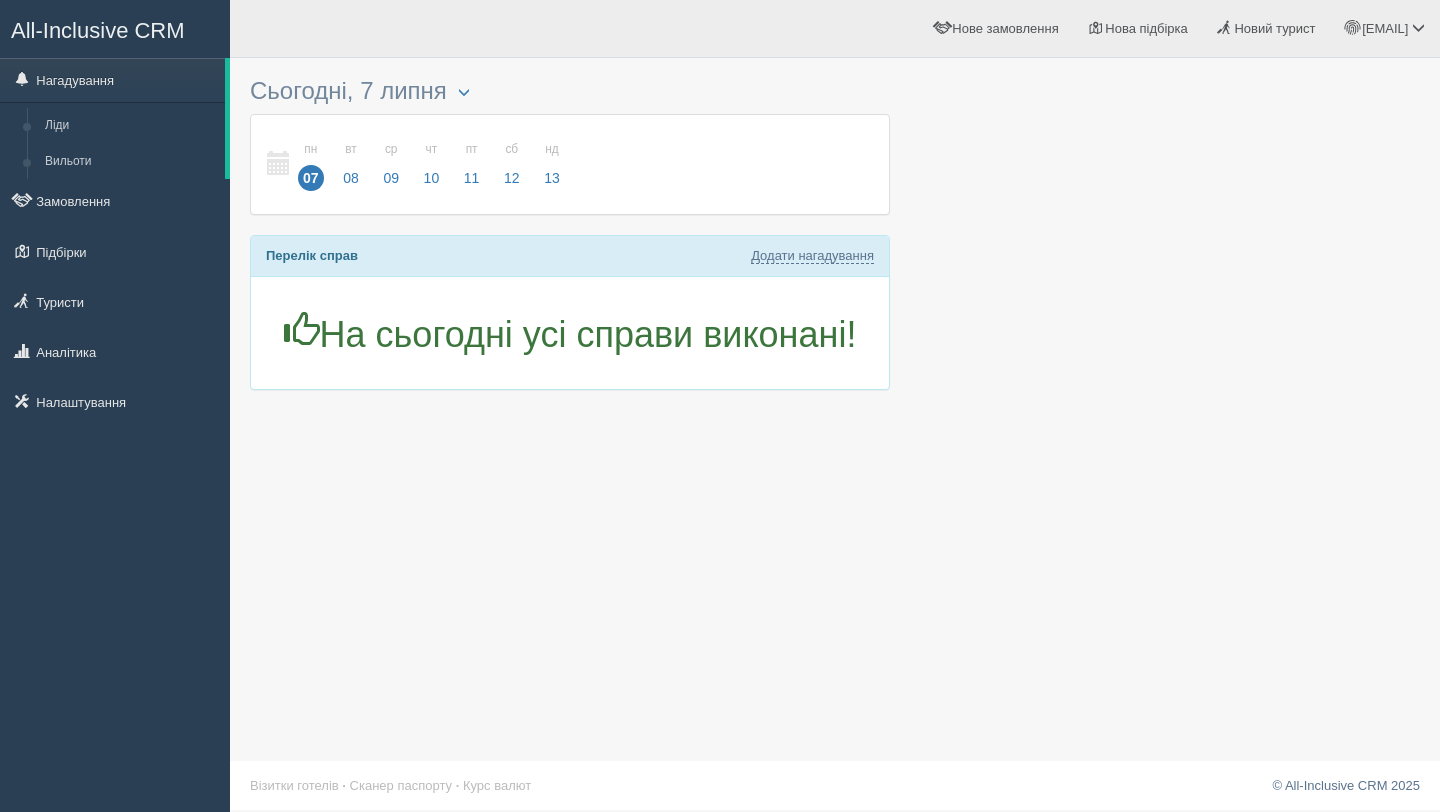 scroll, scrollTop: 0, scrollLeft: 0, axis: both 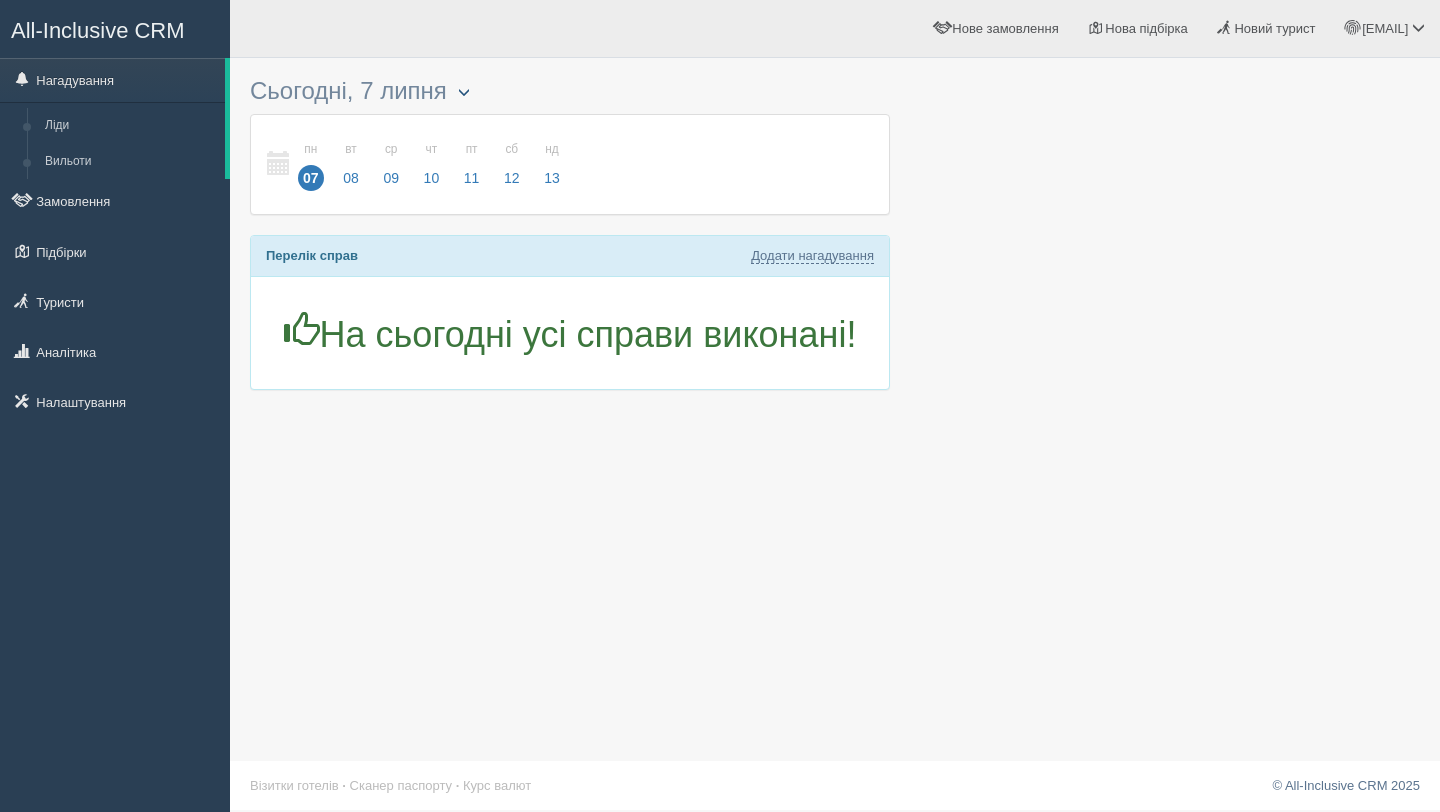 click at bounding box center (464, 93) 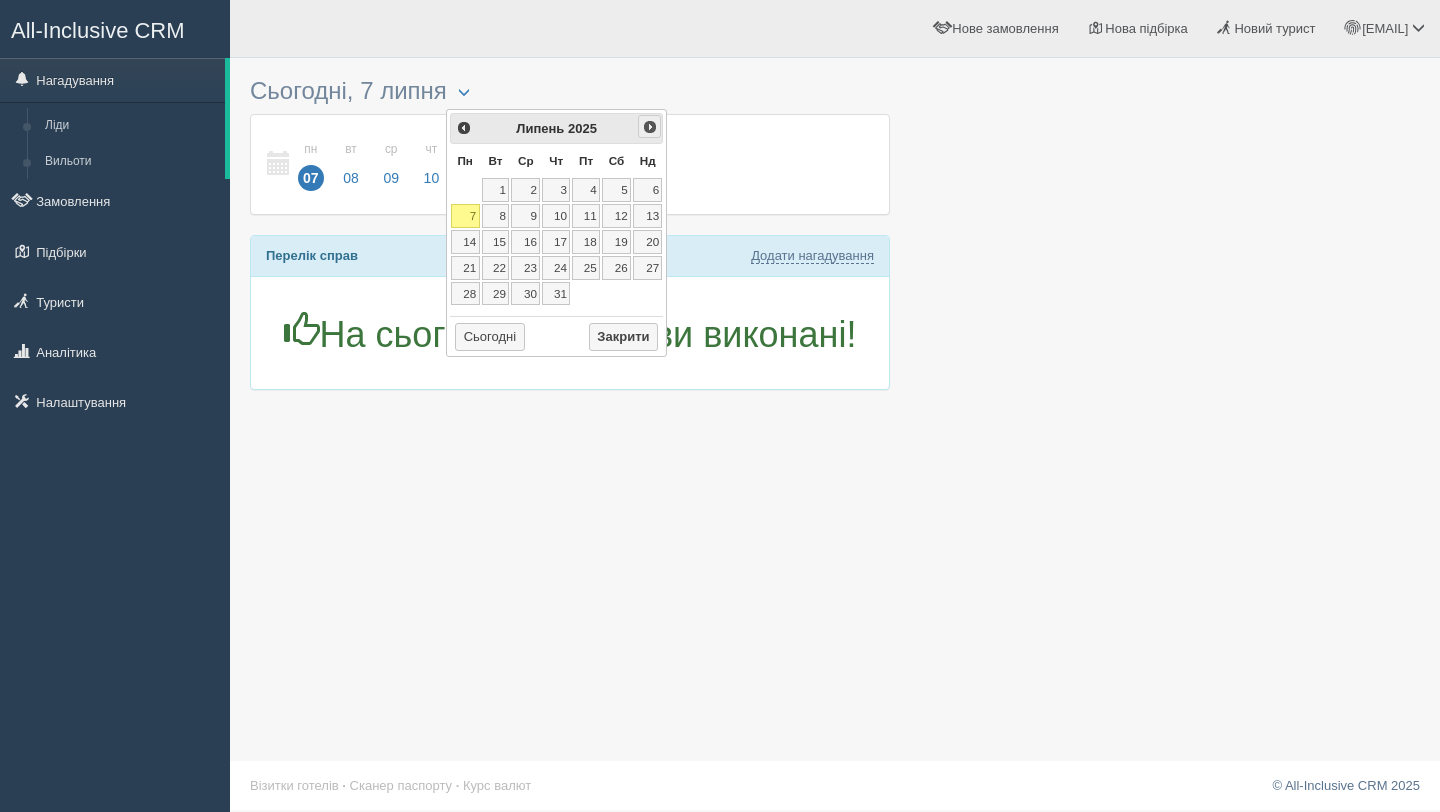 click on "Наст>" at bounding box center [650, 127] 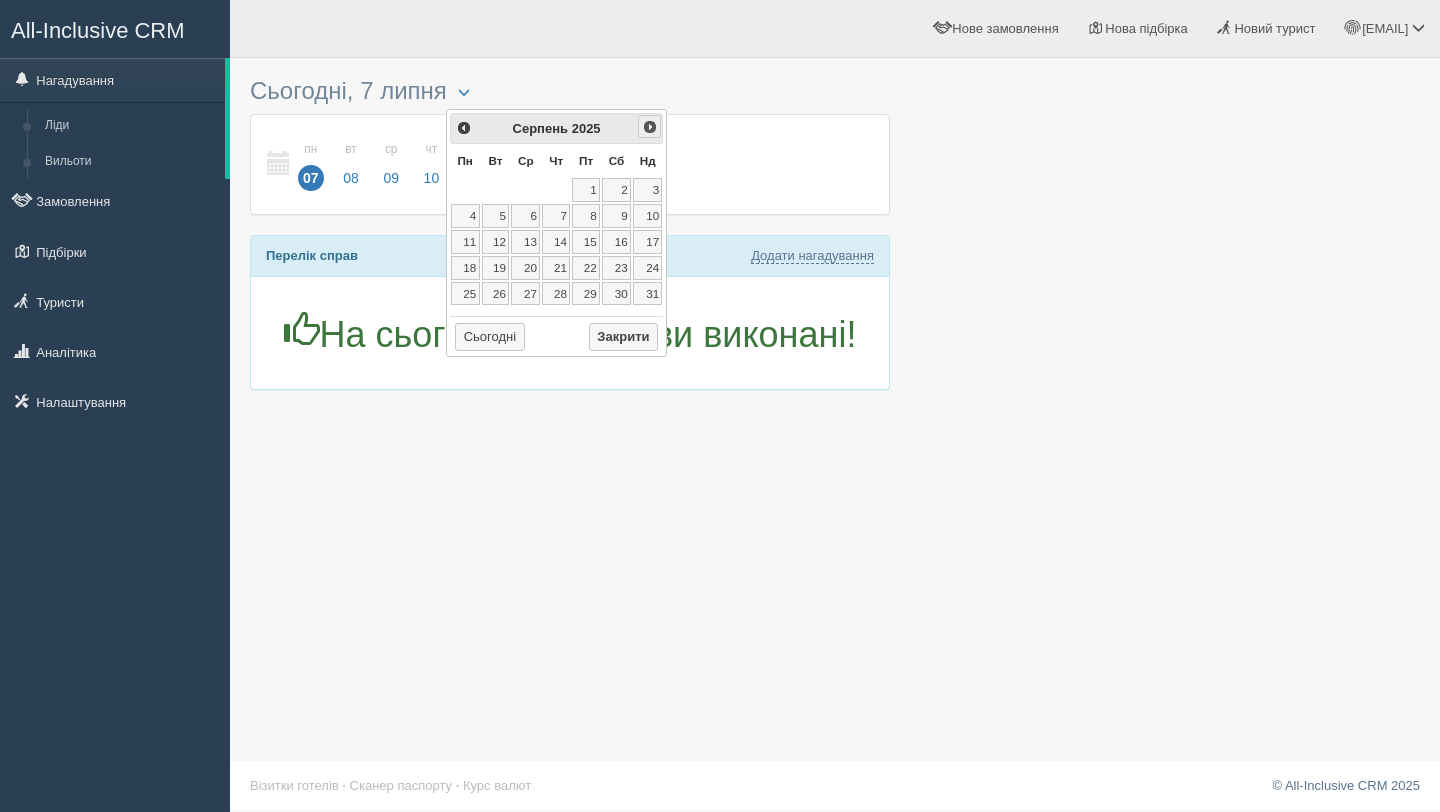 click on "Наст>" at bounding box center [650, 127] 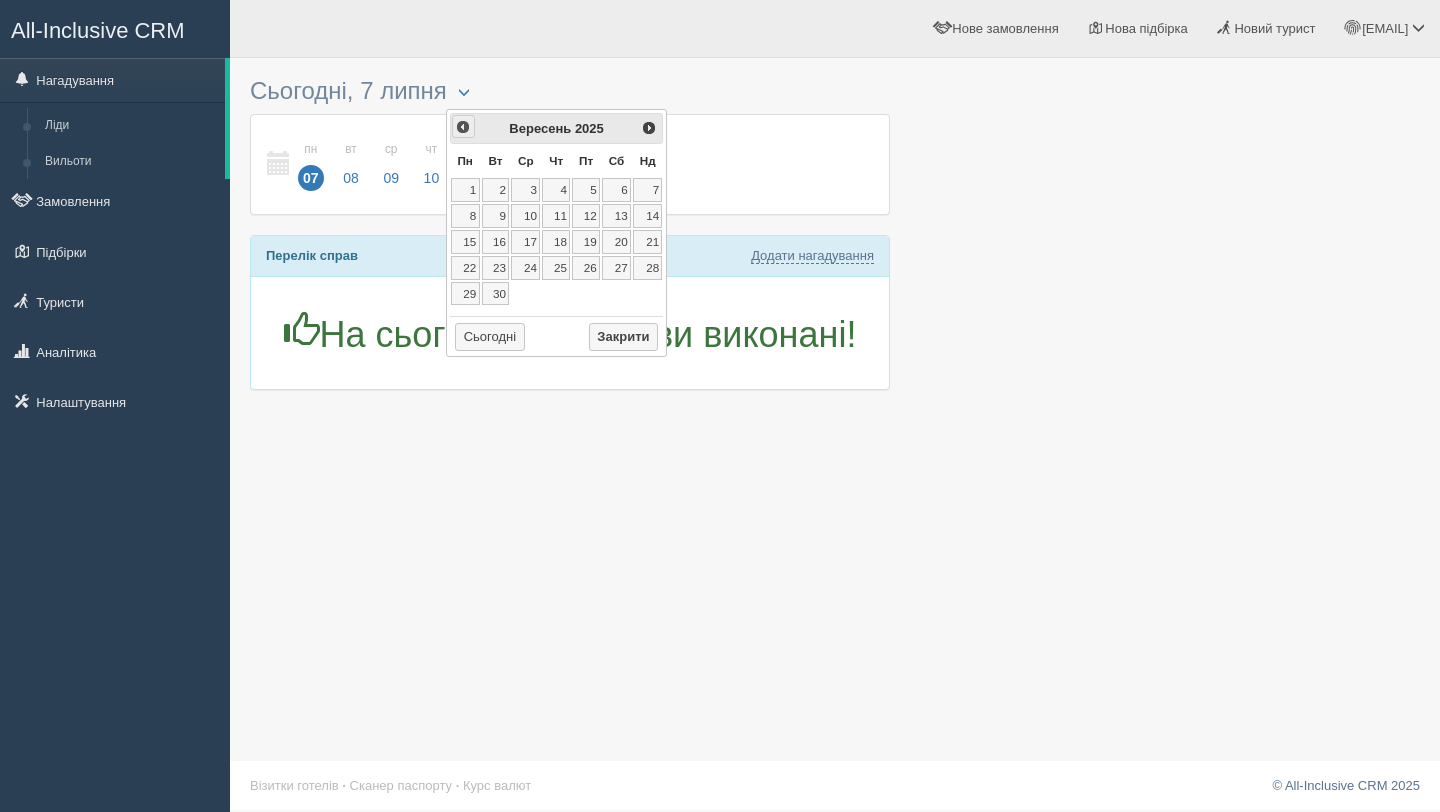 click on "<Попер" at bounding box center (463, 127) 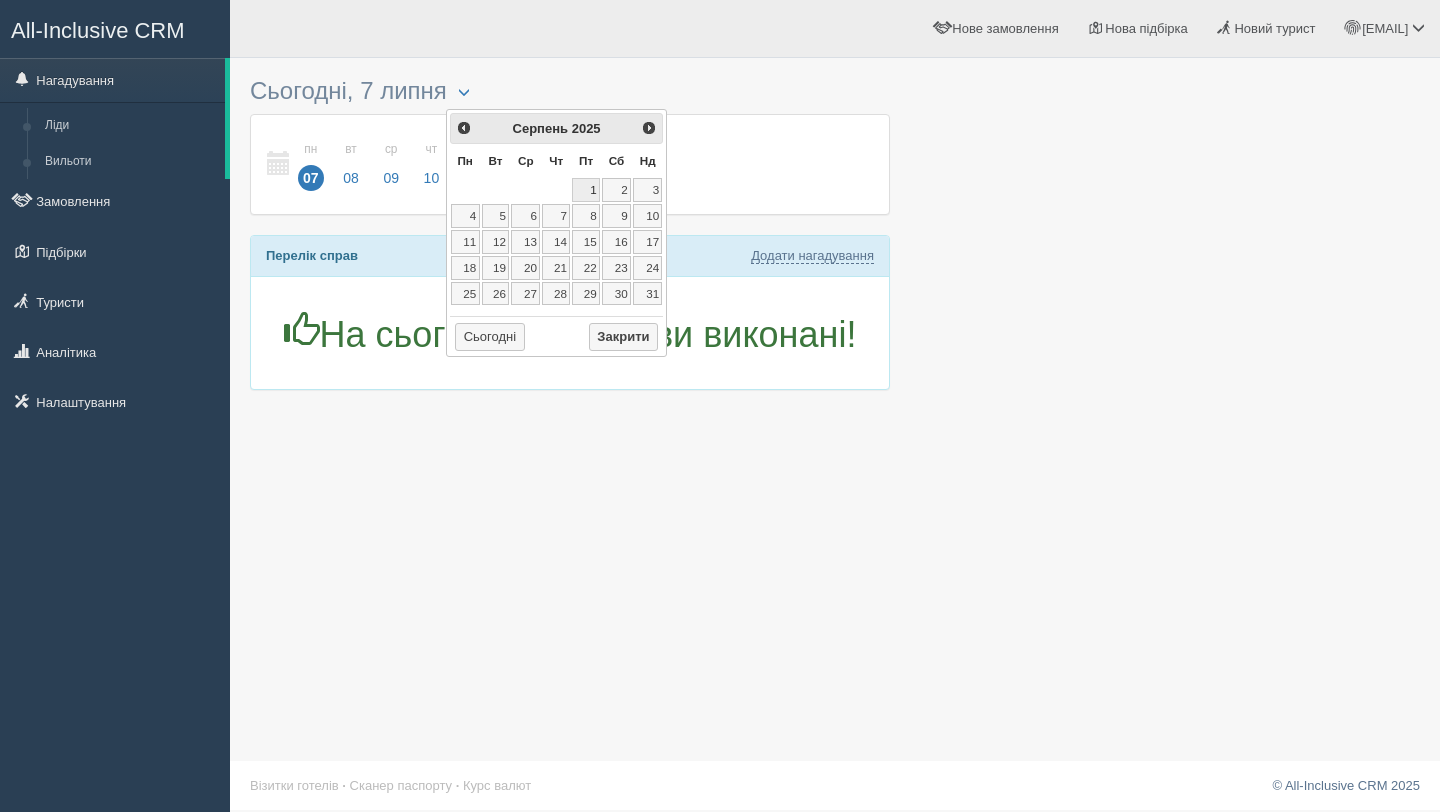 click on "1" at bounding box center (586, 190) 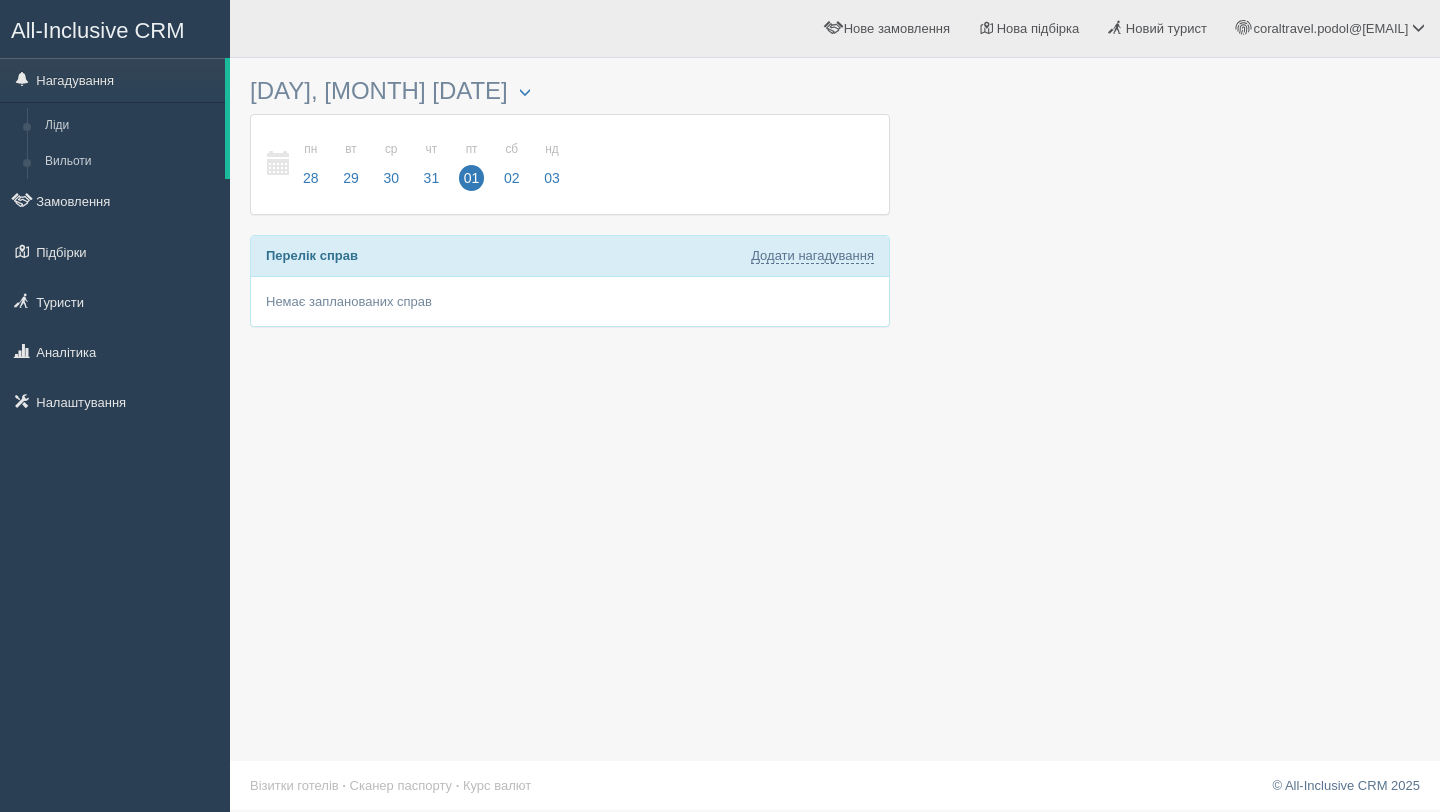 scroll, scrollTop: 0, scrollLeft: 0, axis: both 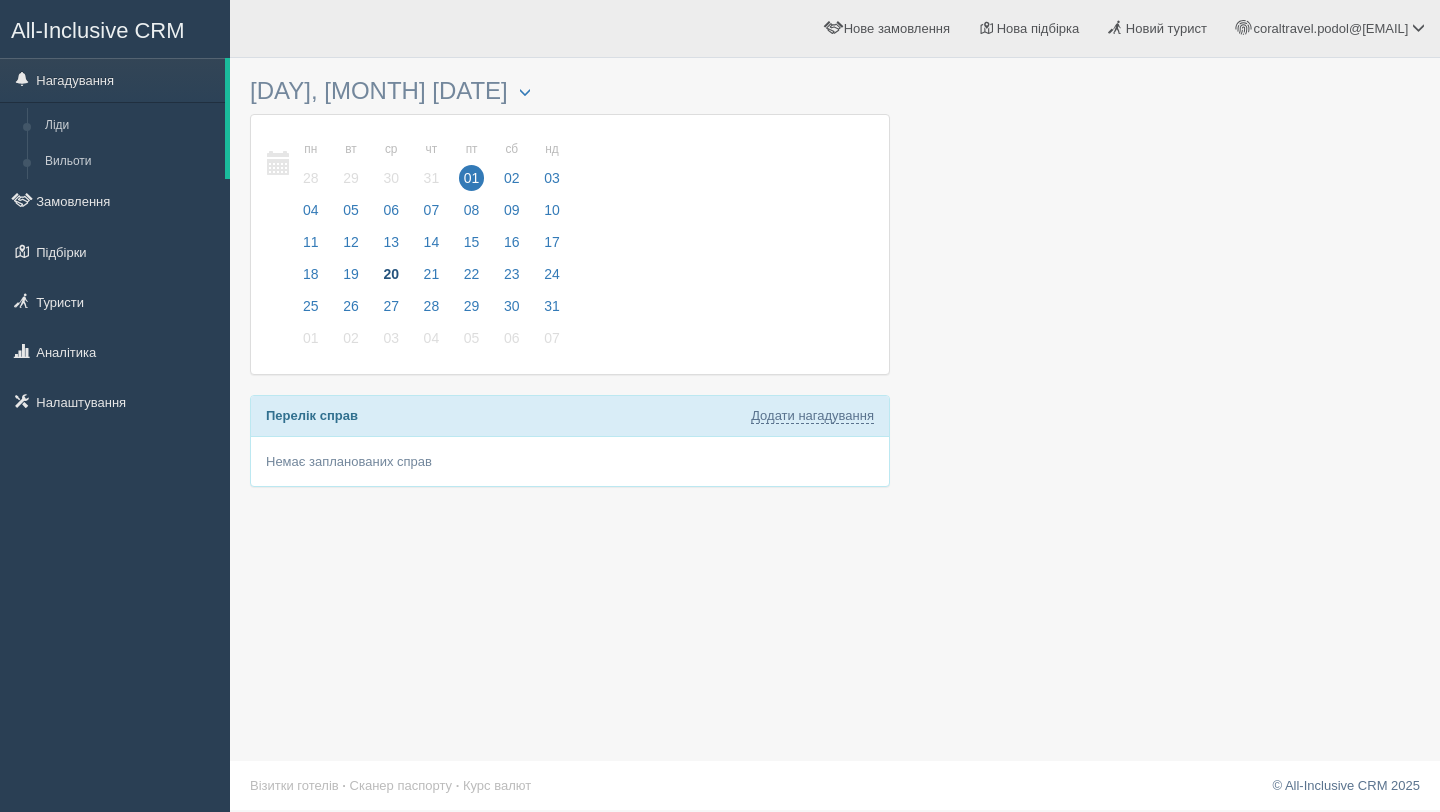 click on "20" at bounding box center [391, 274] 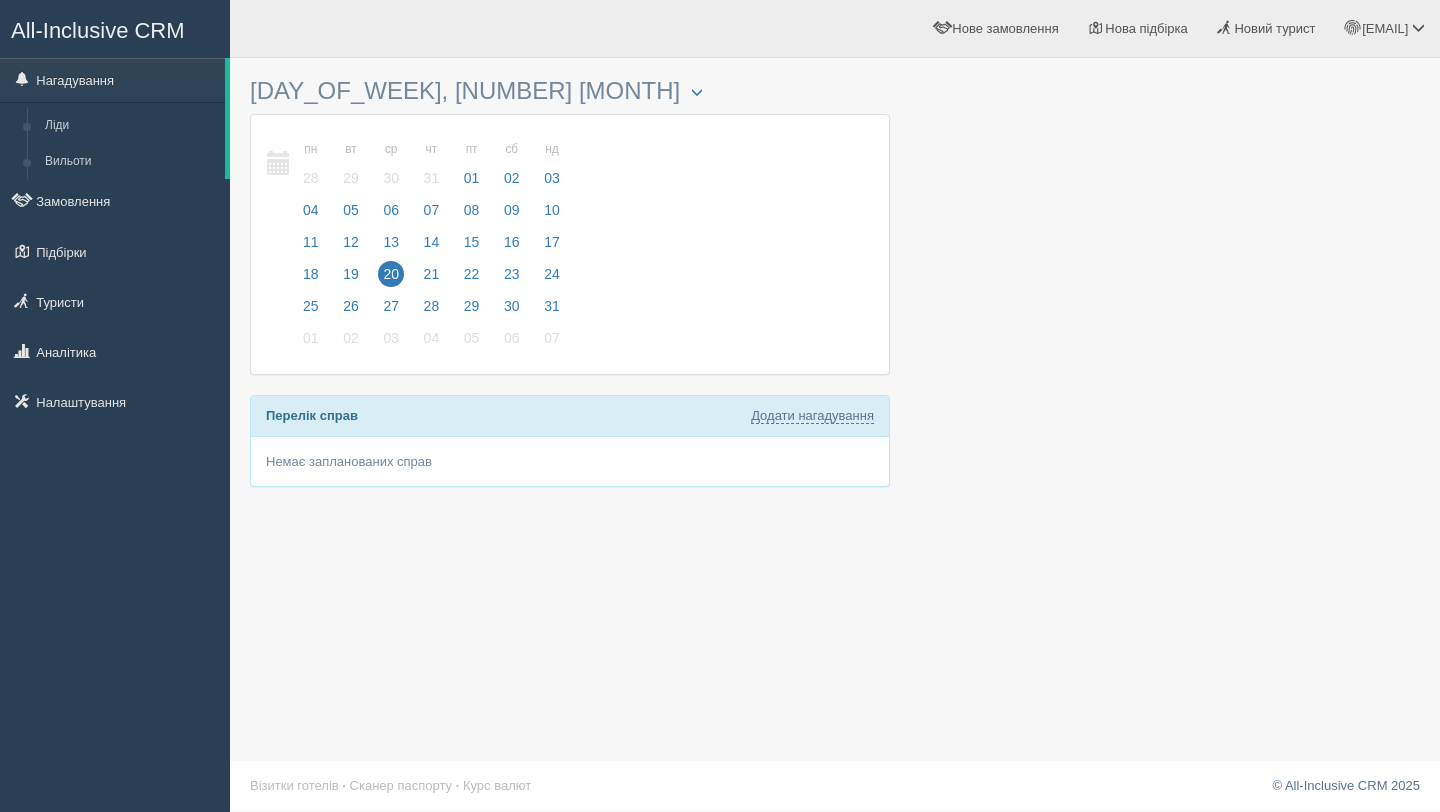 scroll, scrollTop: 0, scrollLeft: 0, axis: both 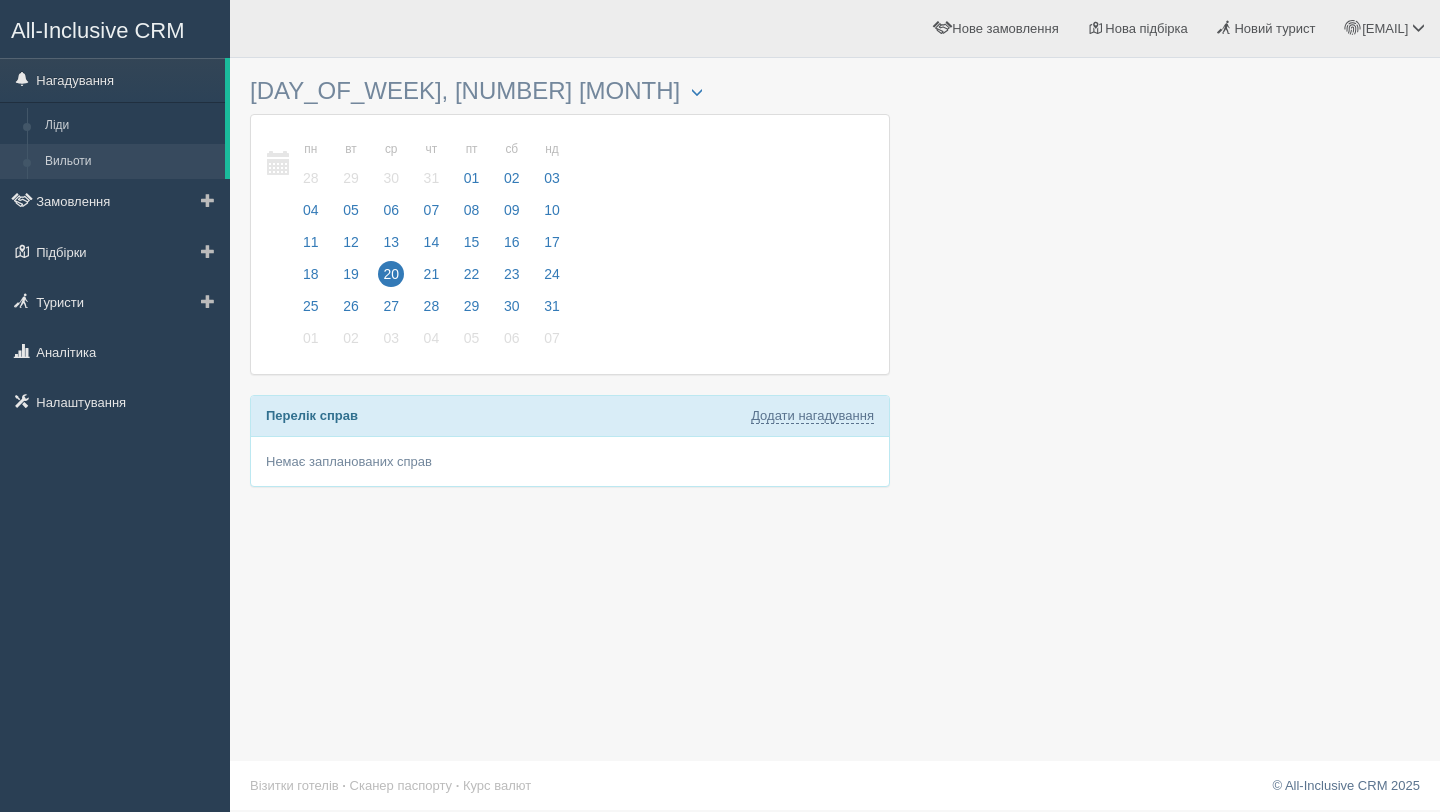 click on "Вильоти" at bounding box center (130, 162) 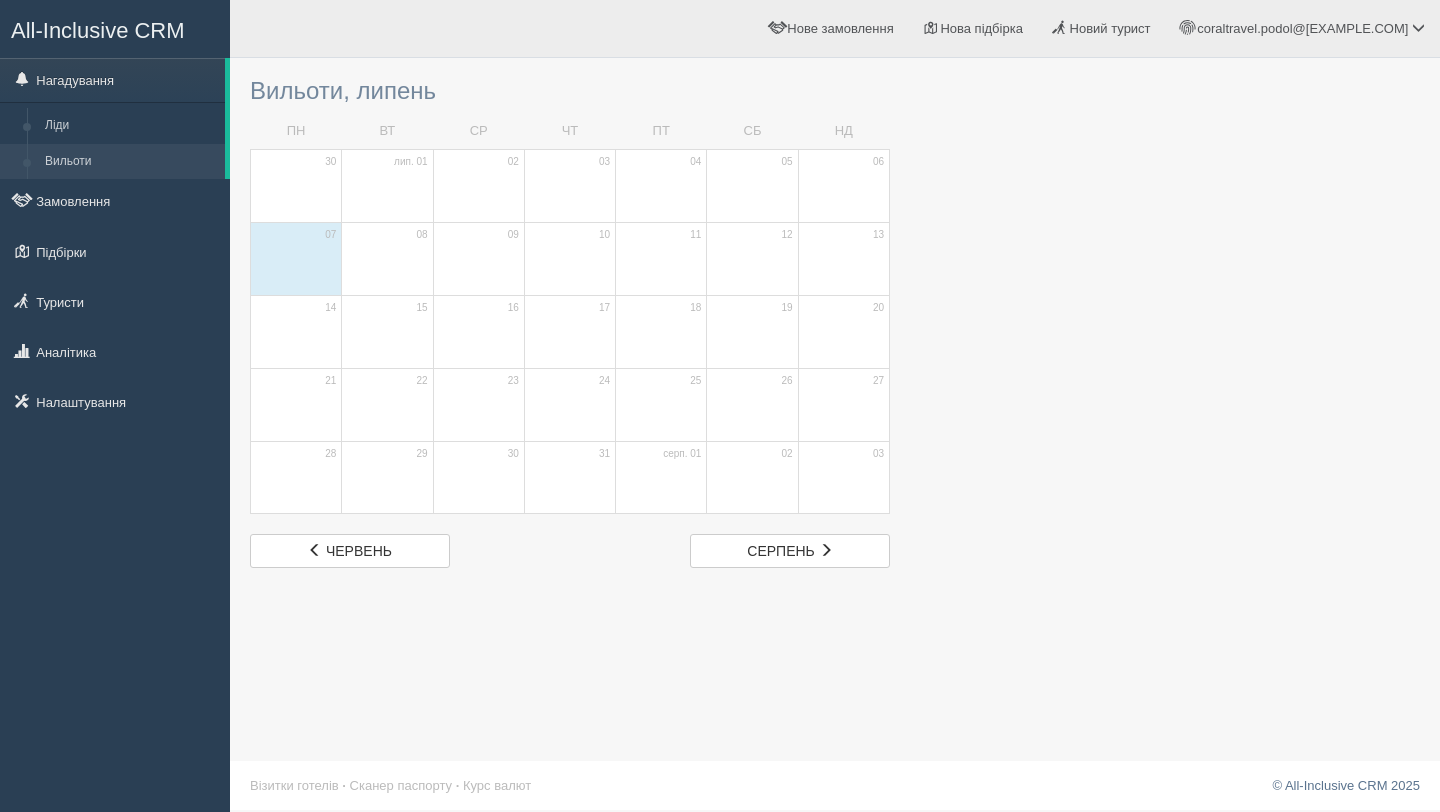 scroll, scrollTop: 0, scrollLeft: 0, axis: both 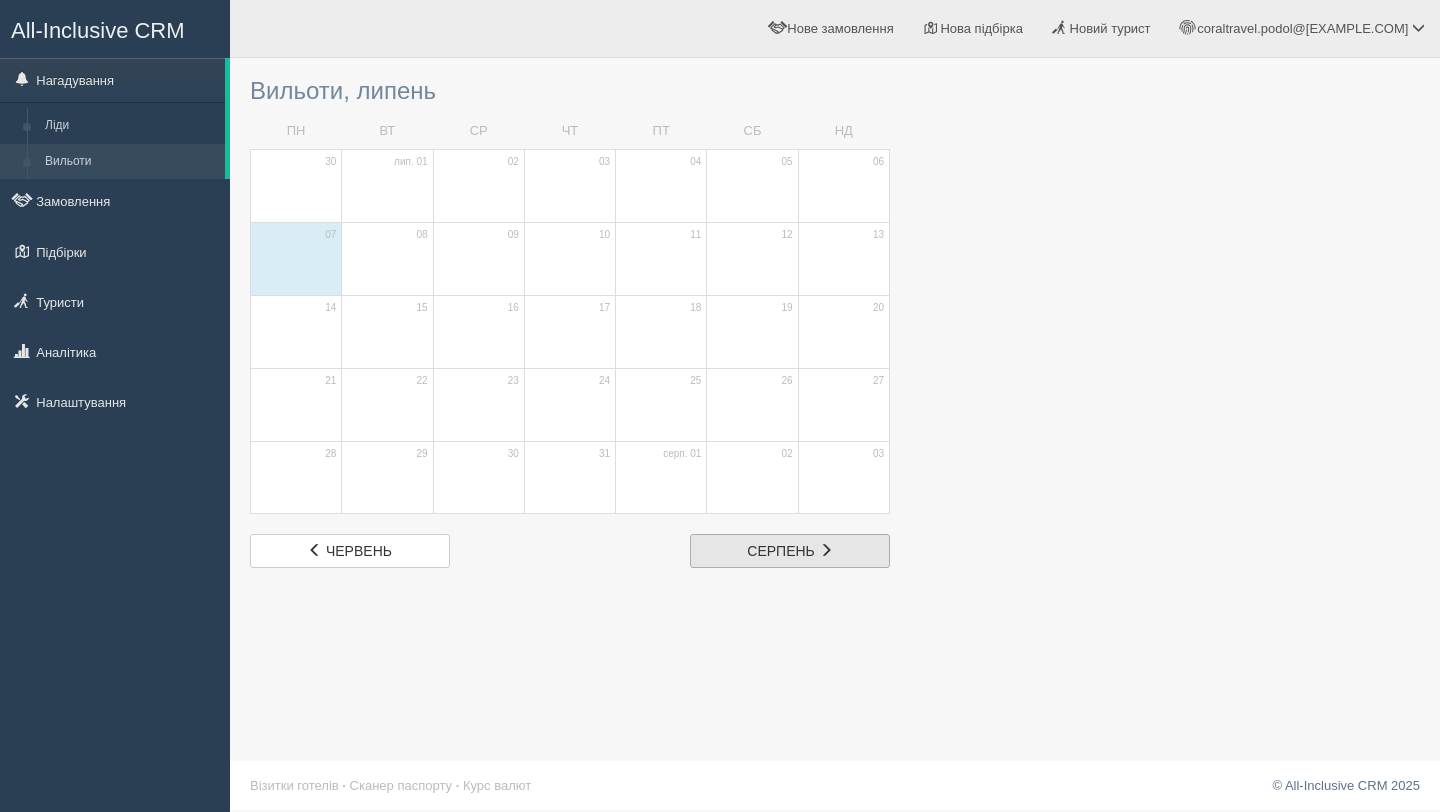 click on "сер
серпень" at bounding box center [790, 551] 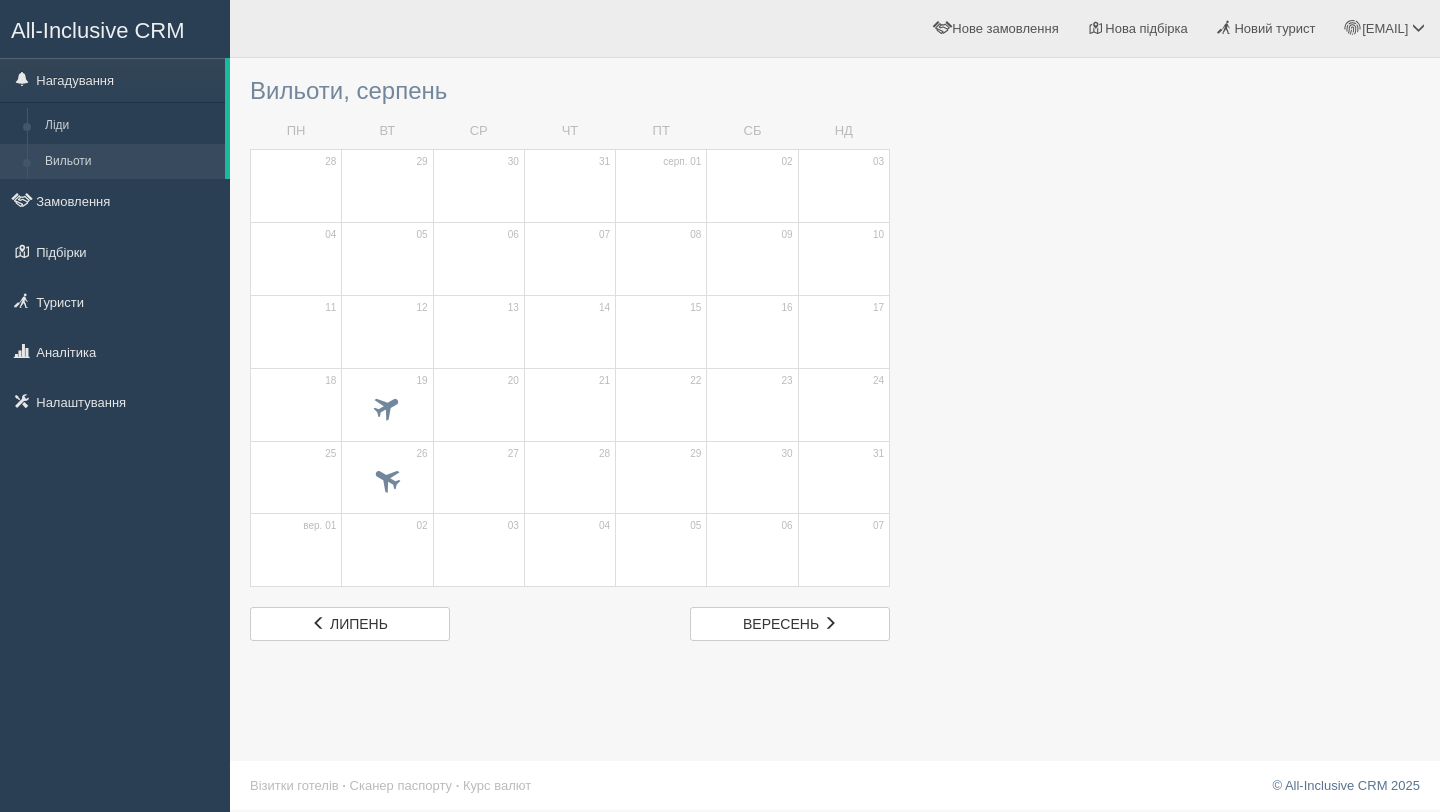 scroll, scrollTop: 0, scrollLeft: 0, axis: both 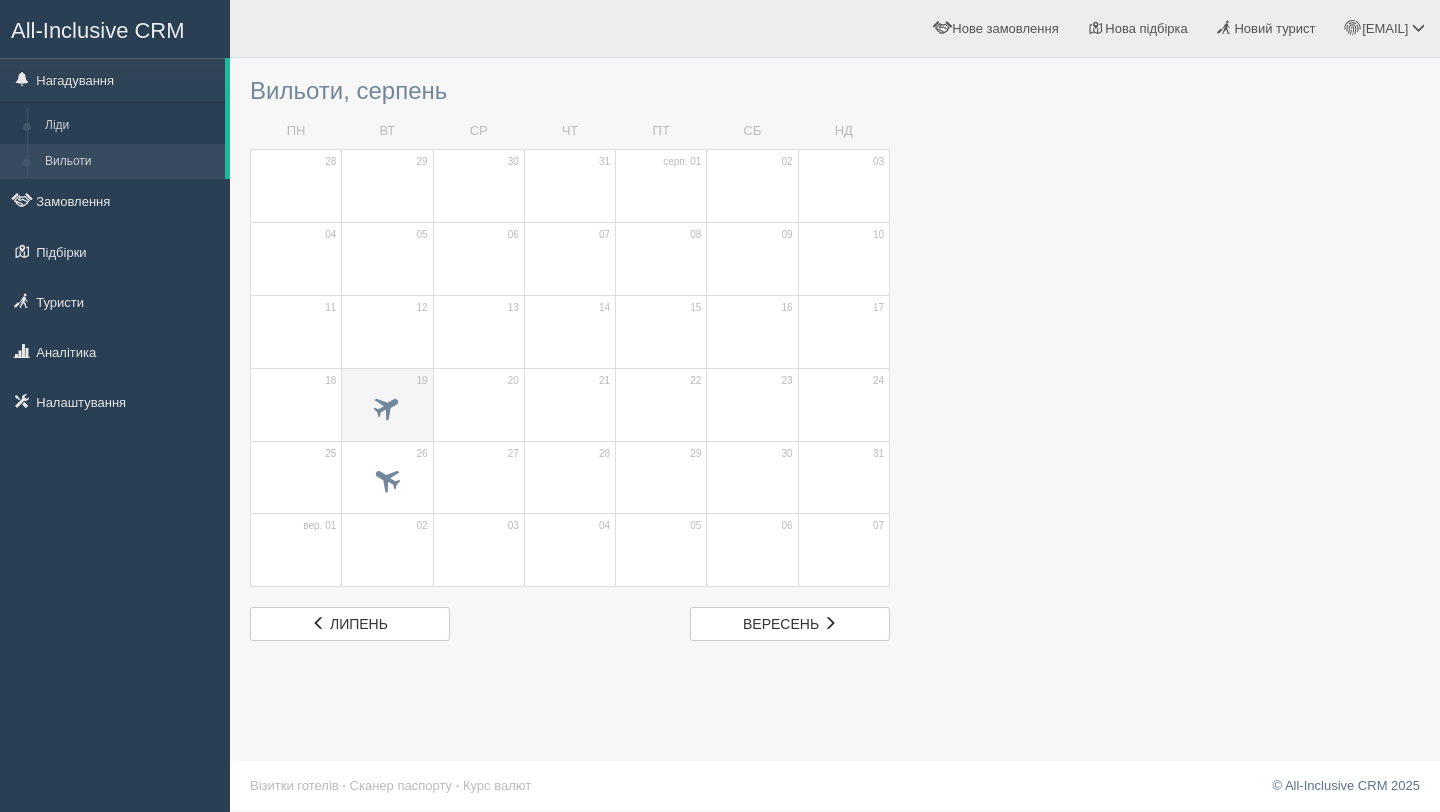 click at bounding box center [387, 406] 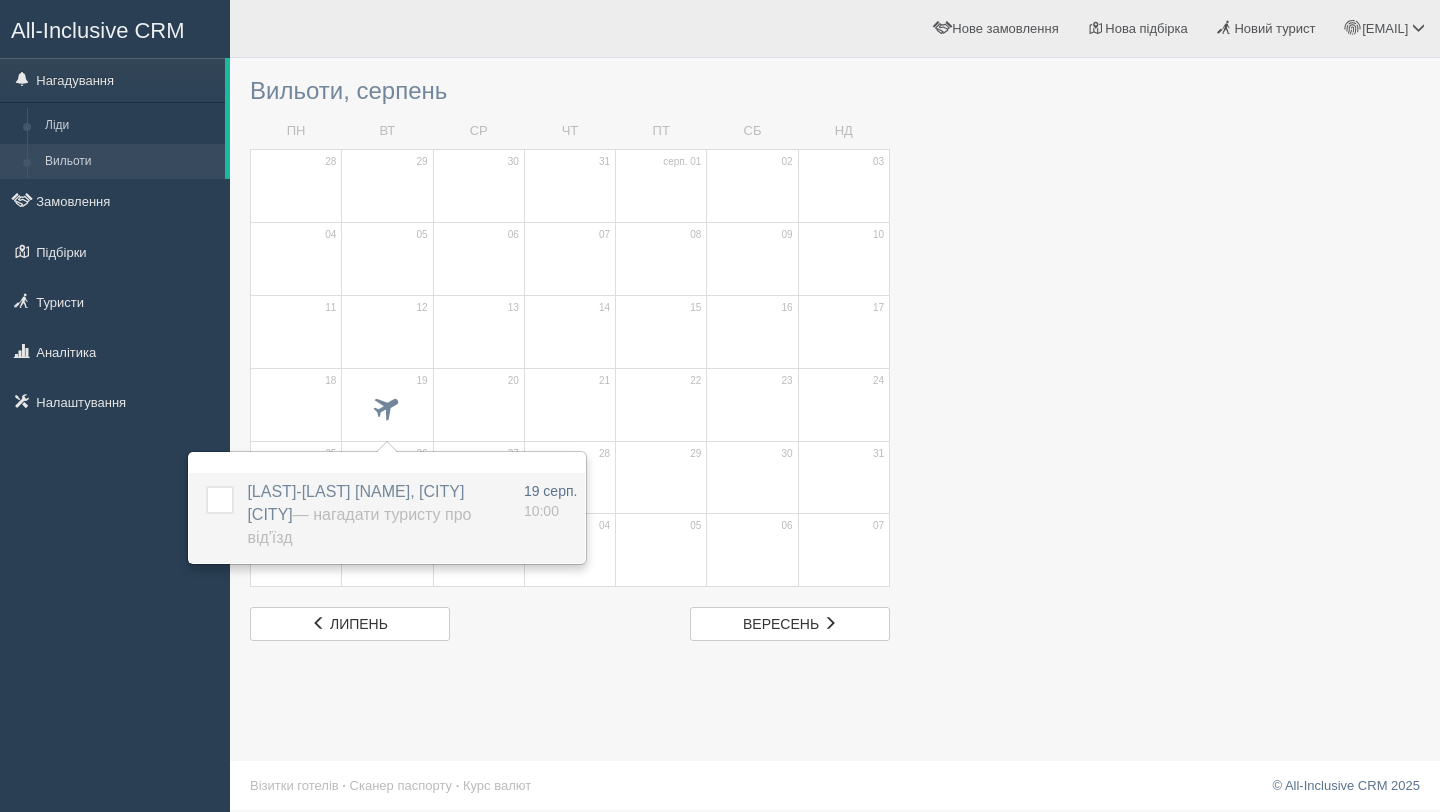 click at bounding box center [206, 486] 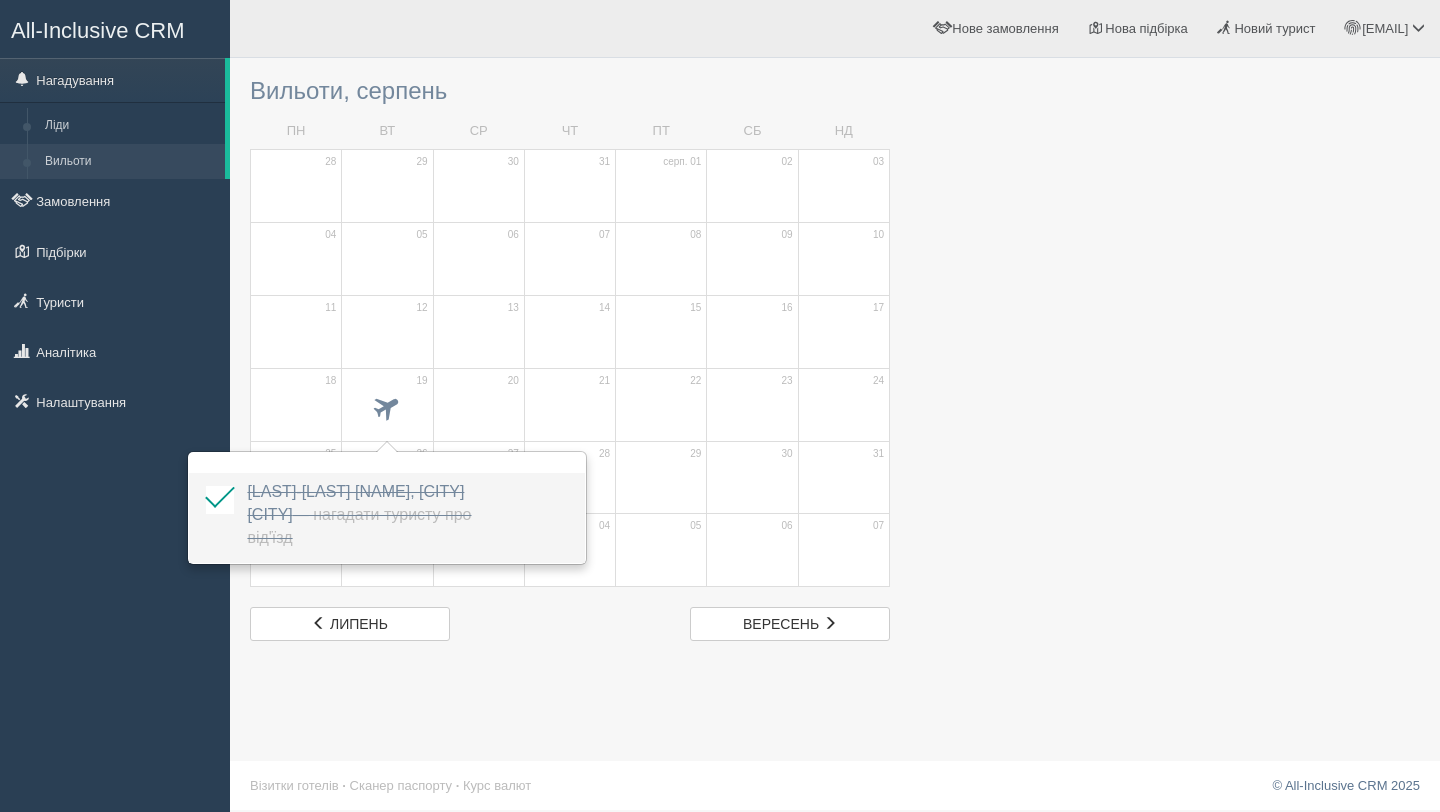 click at bounding box center (206, 486) 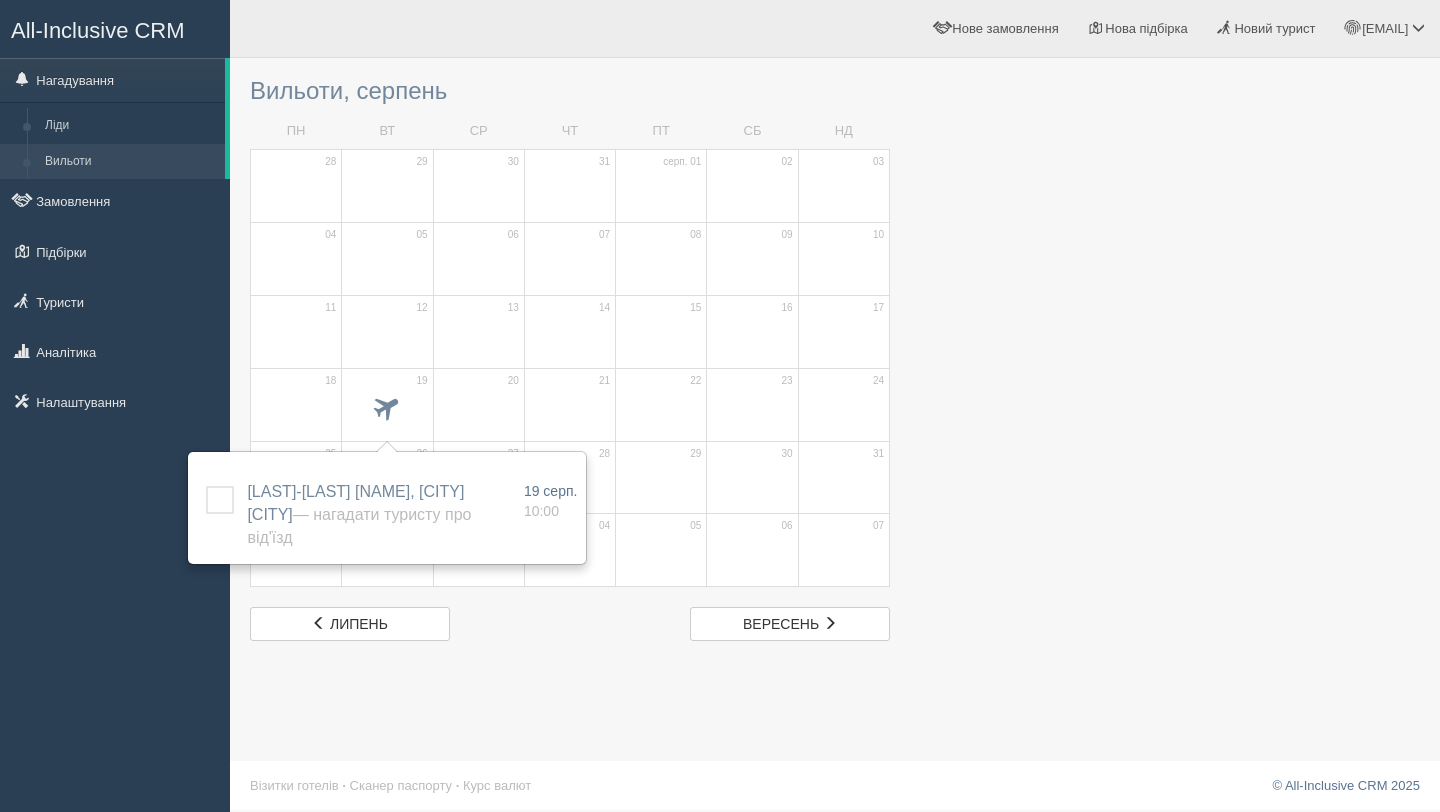 click at bounding box center (835, 354) 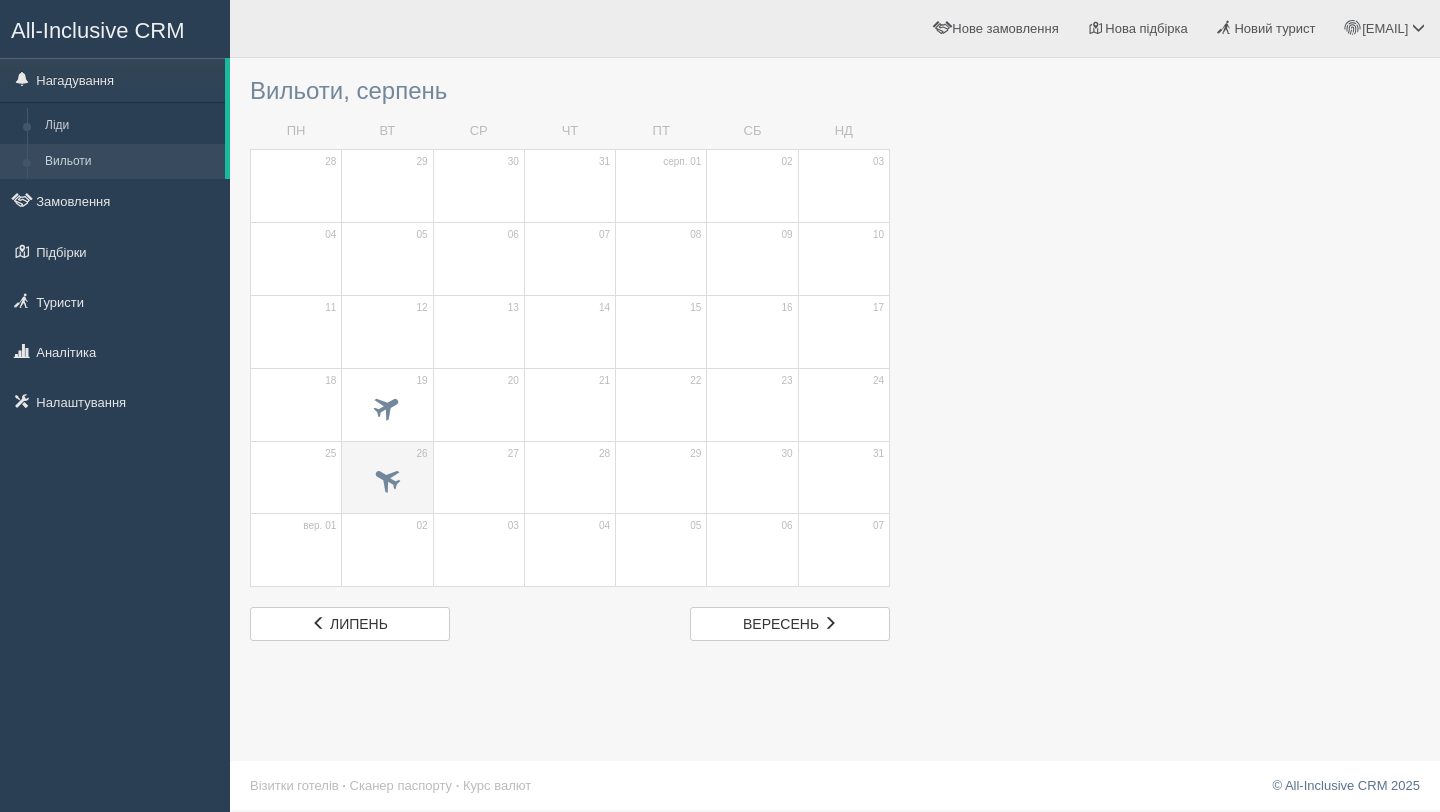 click at bounding box center [387, 410] 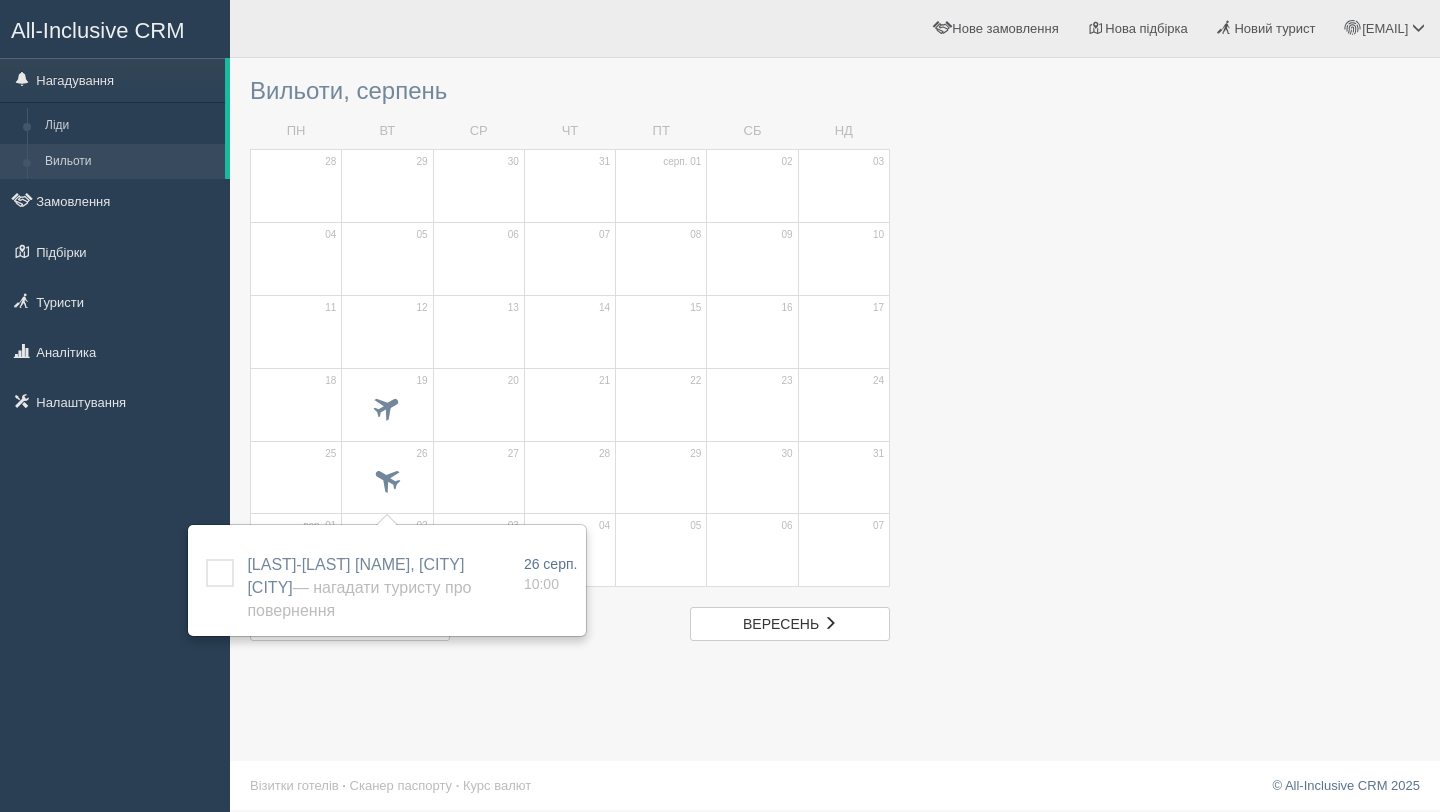 click at bounding box center (835, 354) 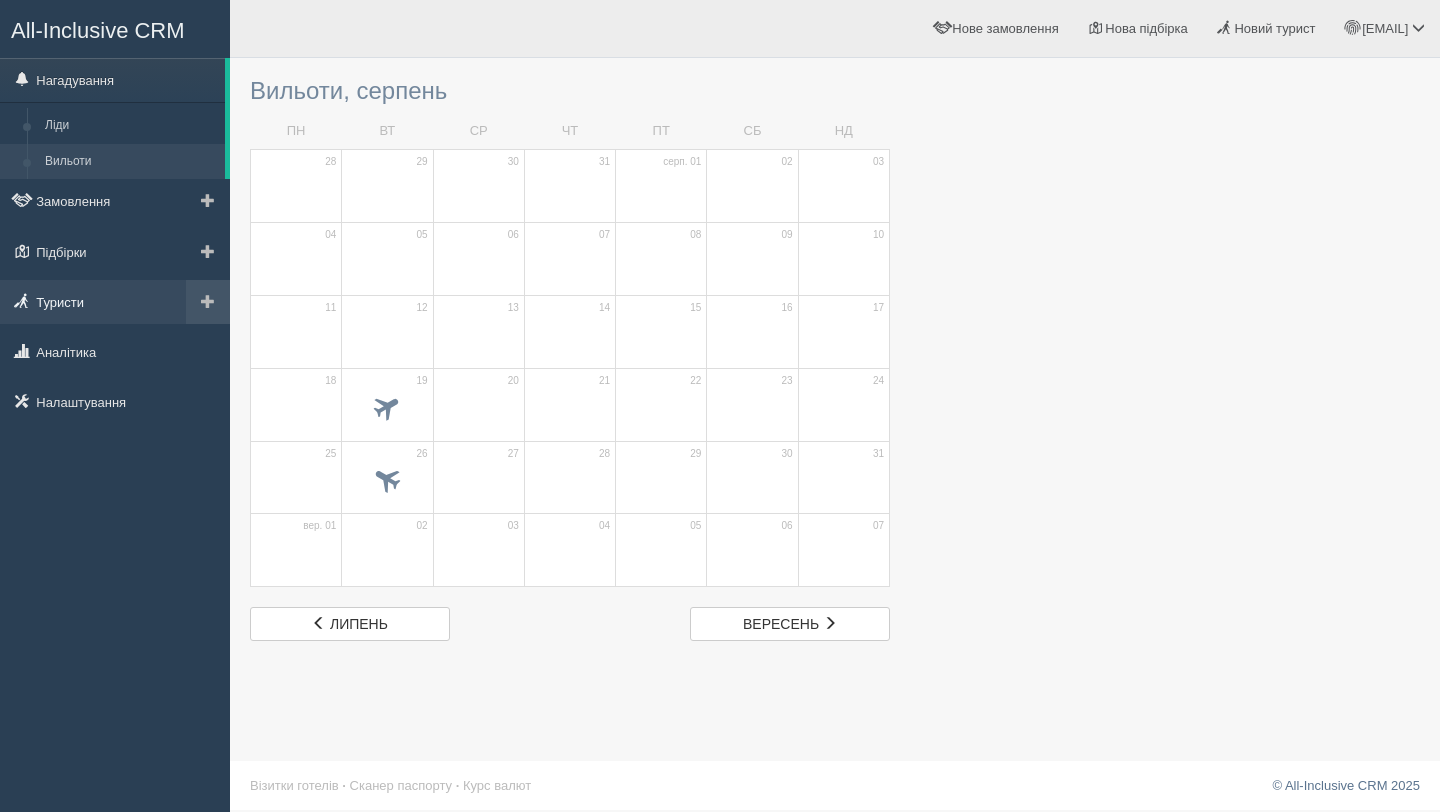 click on "Туристи" at bounding box center [115, 302] 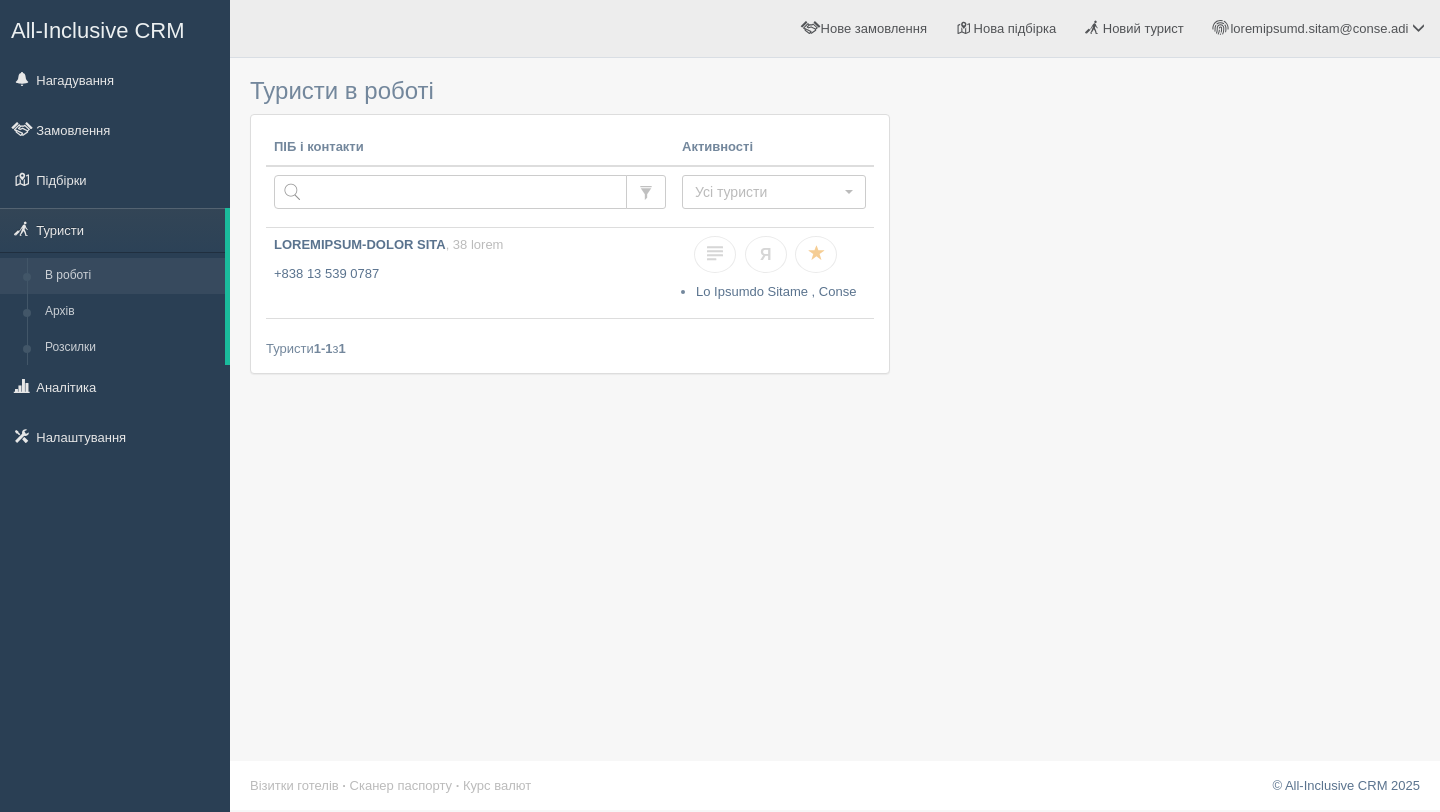 scroll, scrollTop: 0, scrollLeft: 0, axis: both 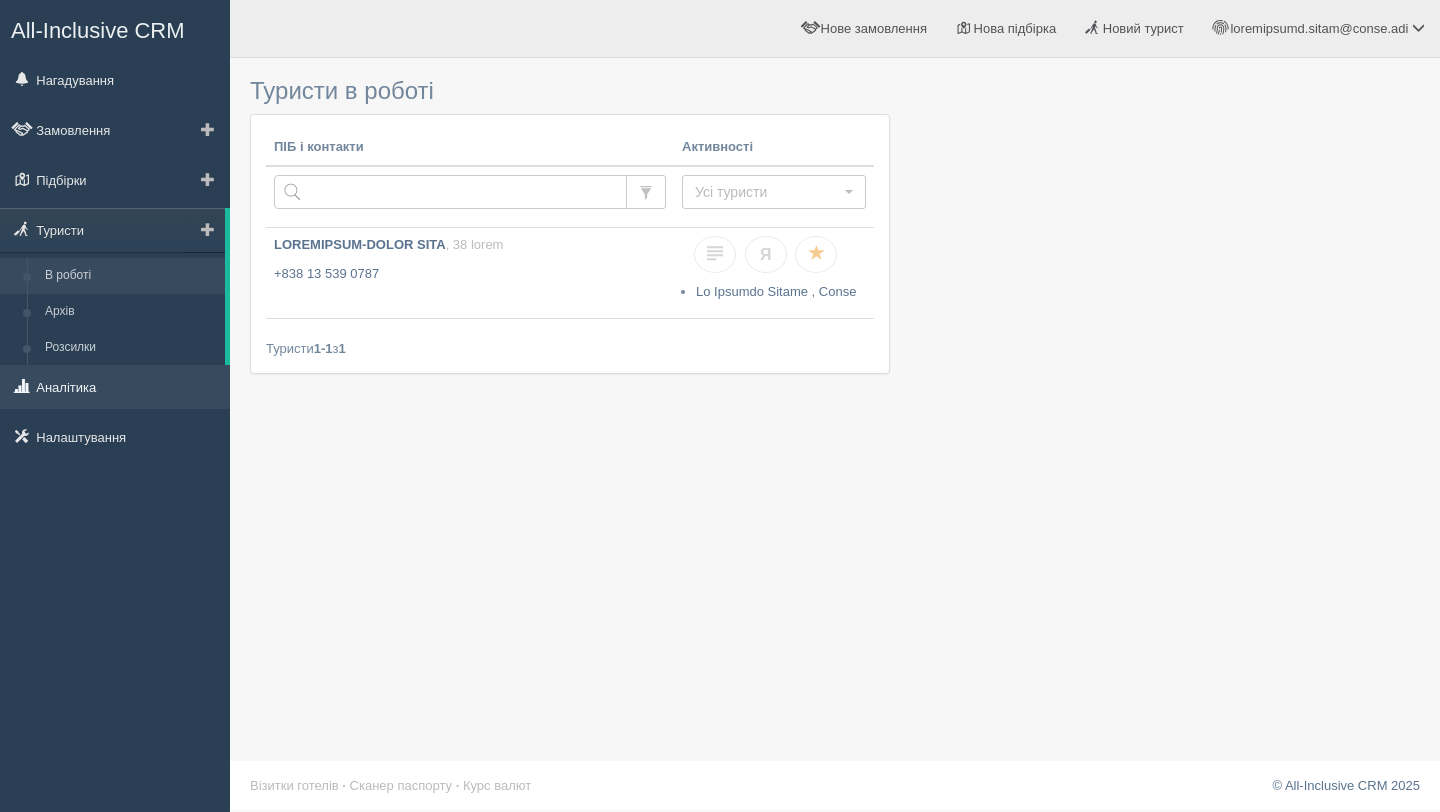 click on "Аналітика" at bounding box center (115, 387) 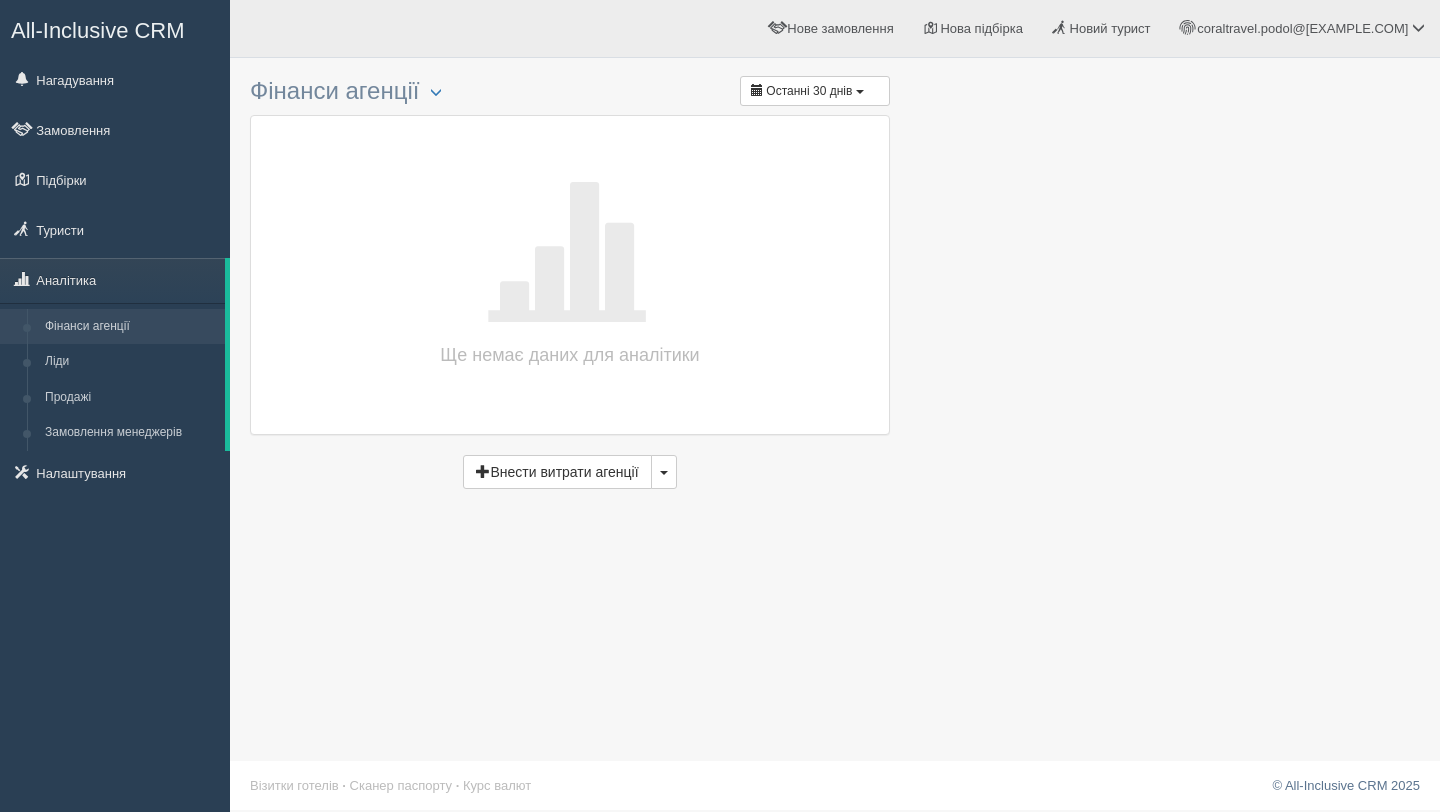 scroll, scrollTop: 0, scrollLeft: 0, axis: both 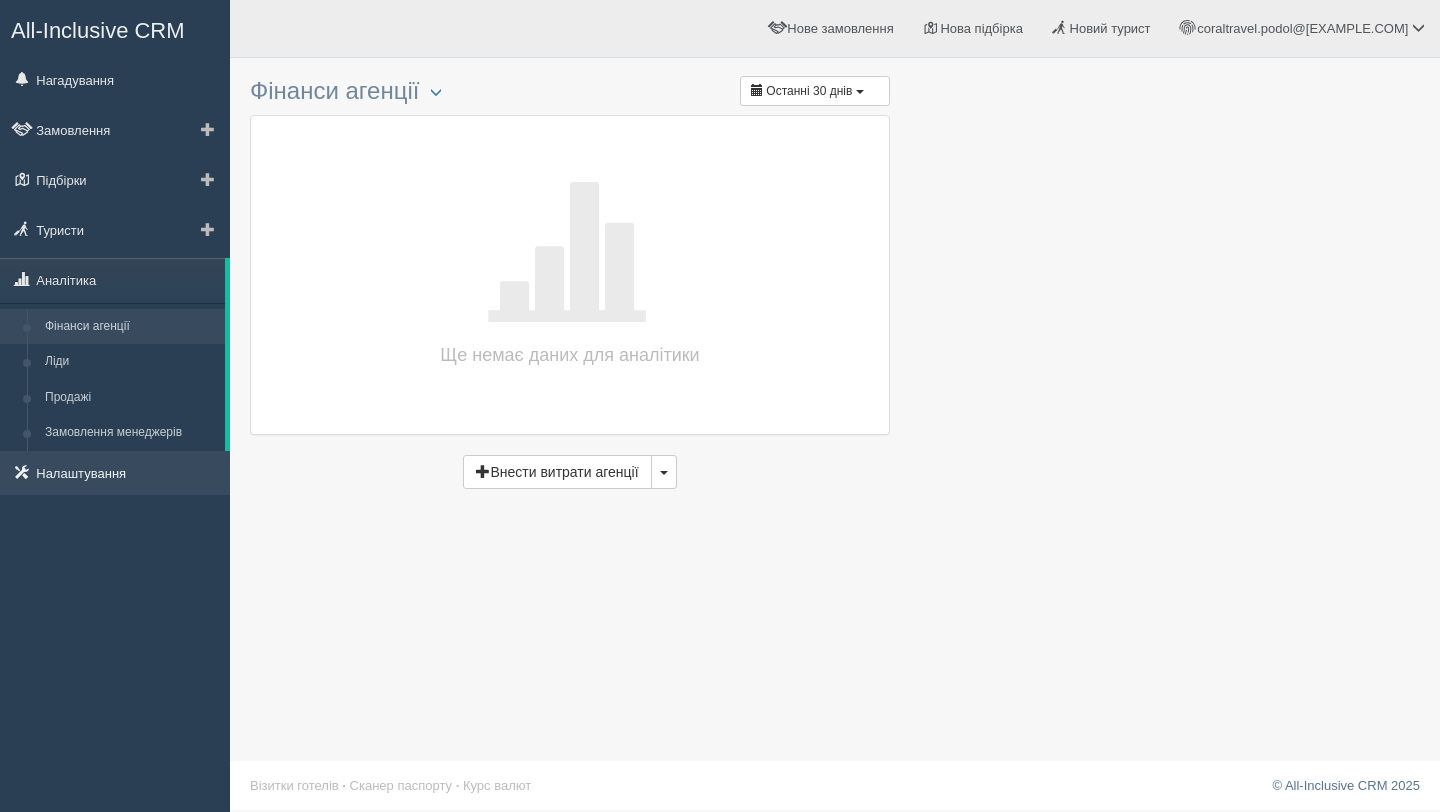click on "Налаштування" at bounding box center [115, 473] 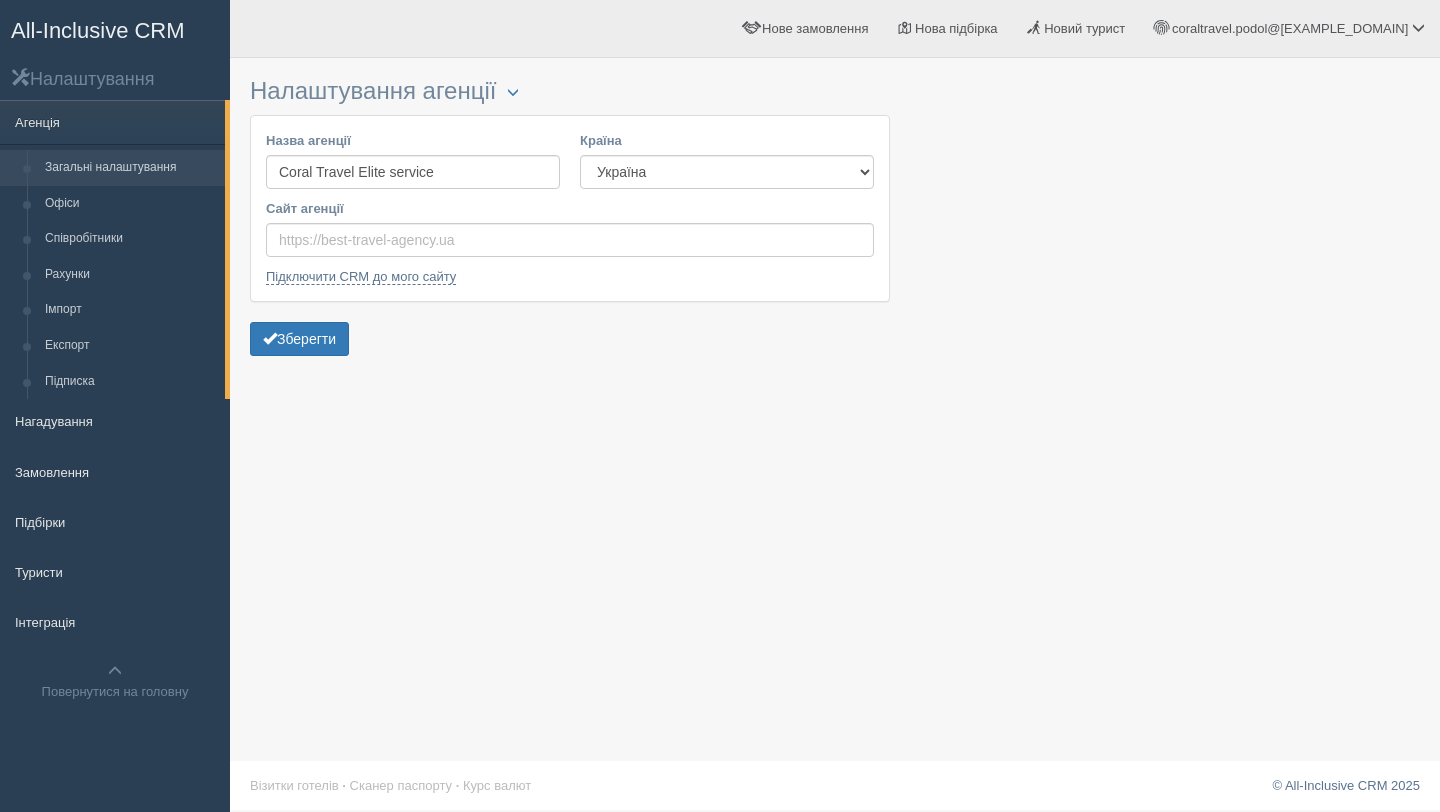 scroll, scrollTop: 0, scrollLeft: 0, axis: both 